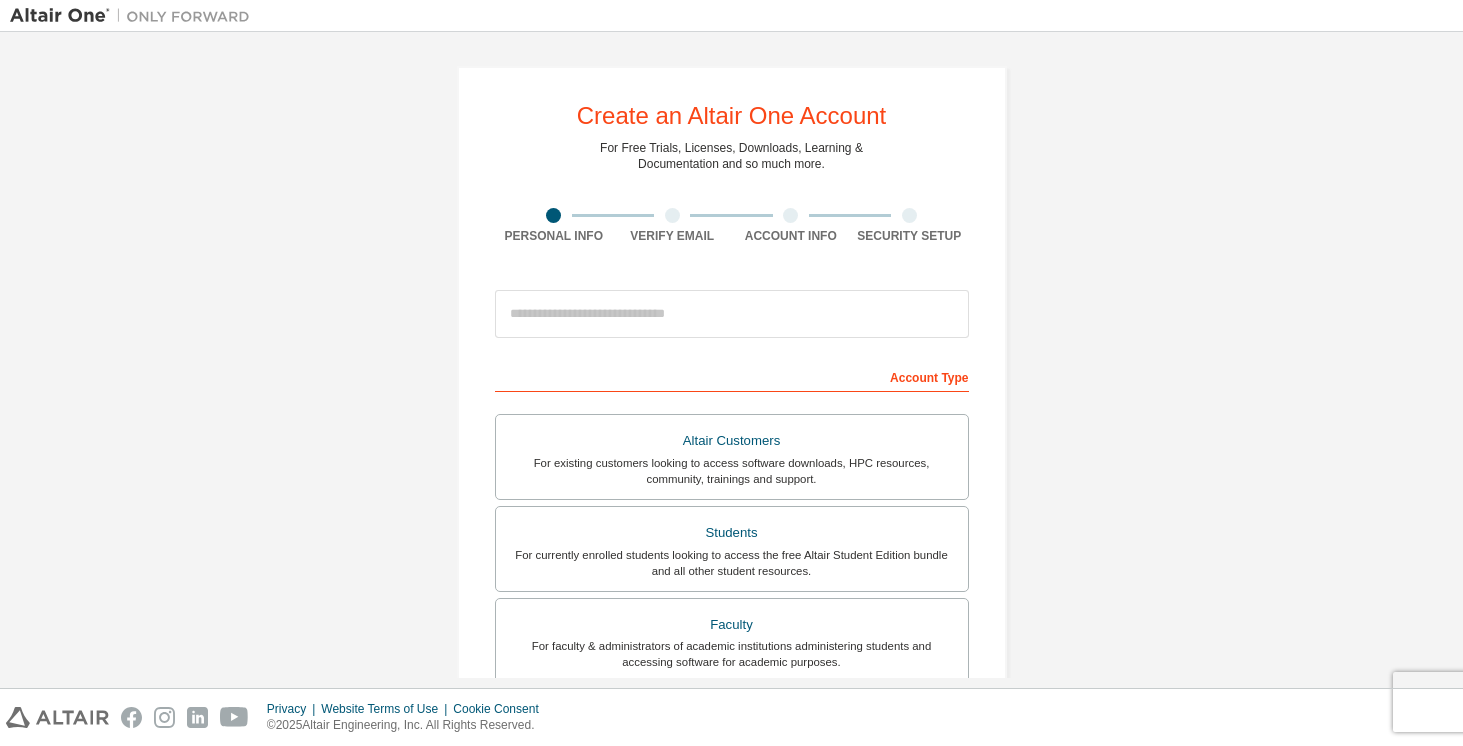 scroll, scrollTop: 0, scrollLeft: 0, axis: both 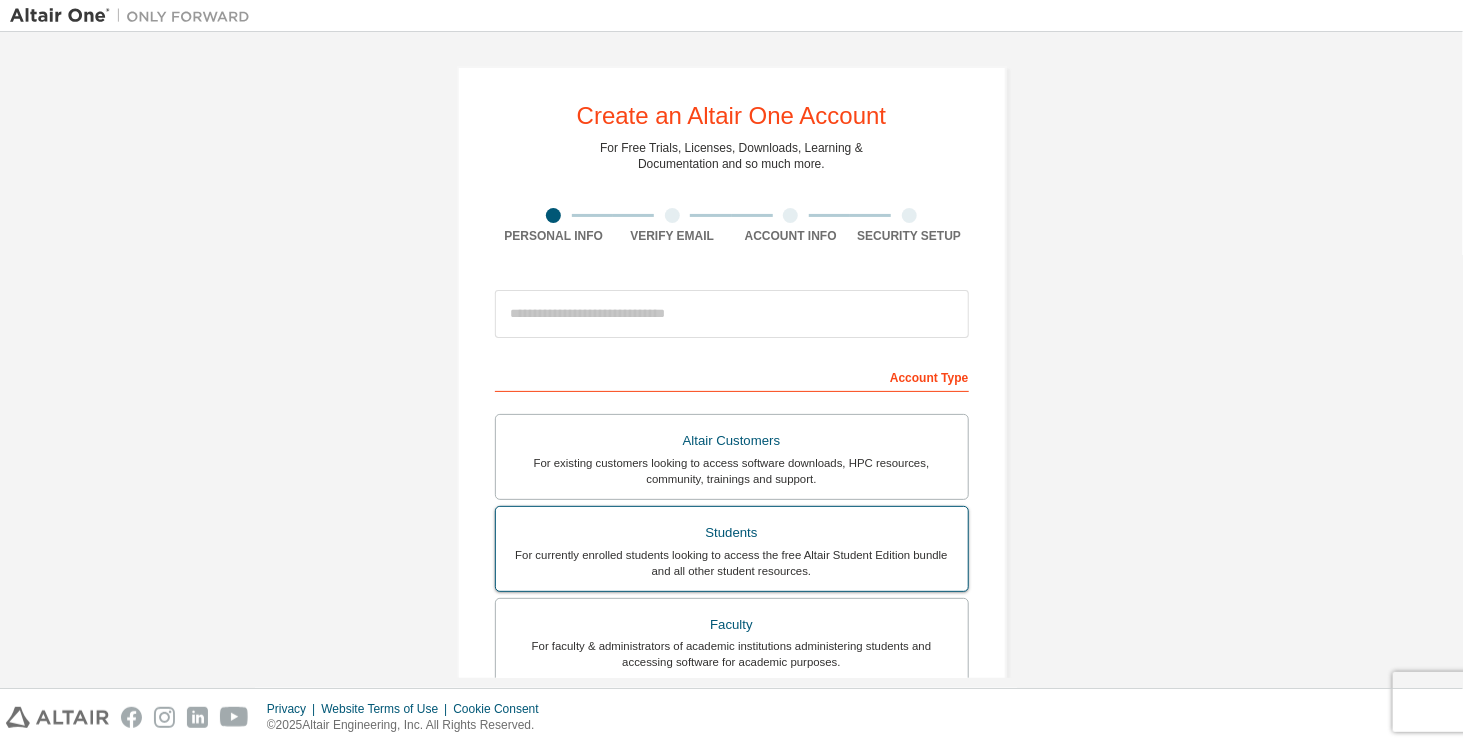 click on "Students" at bounding box center [732, 533] 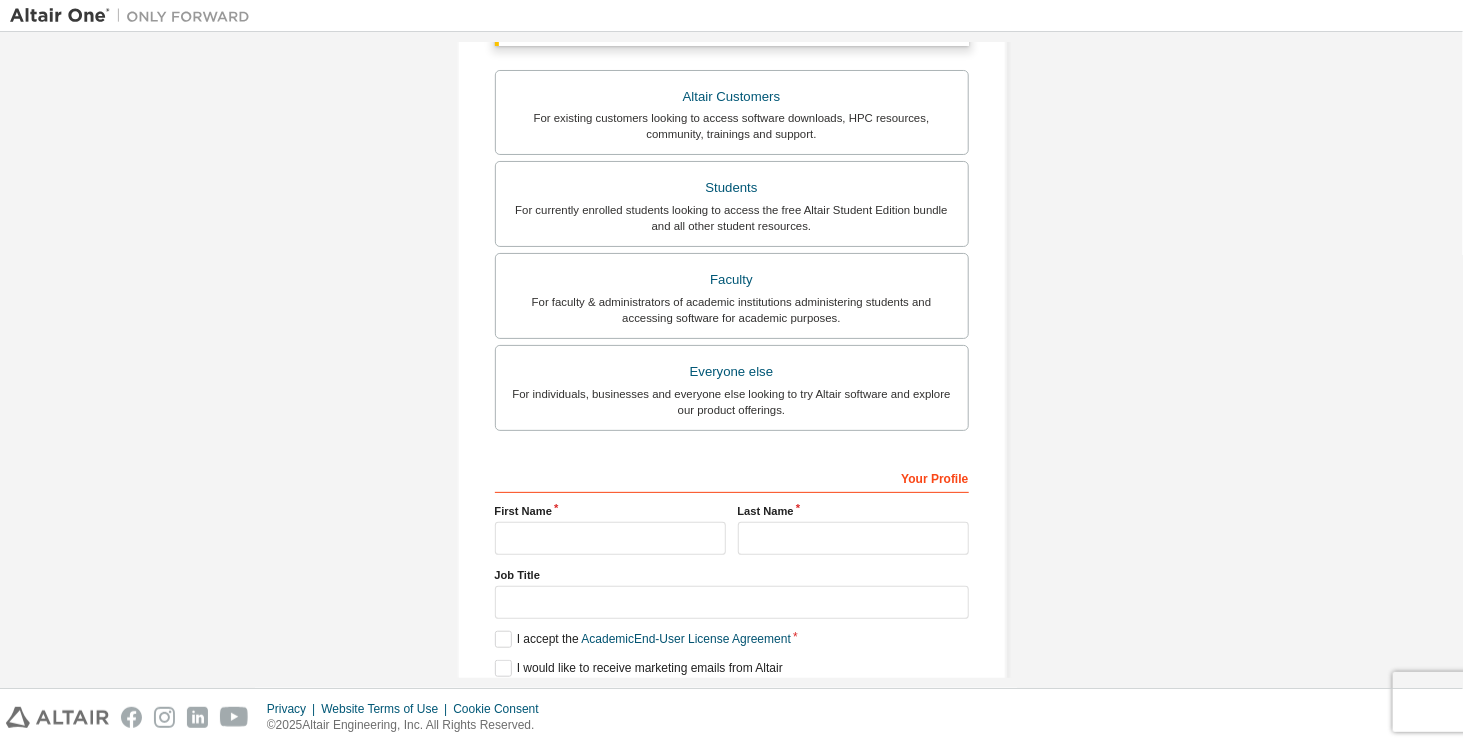 scroll, scrollTop: 400, scrollLeft: 0, axis: vertical 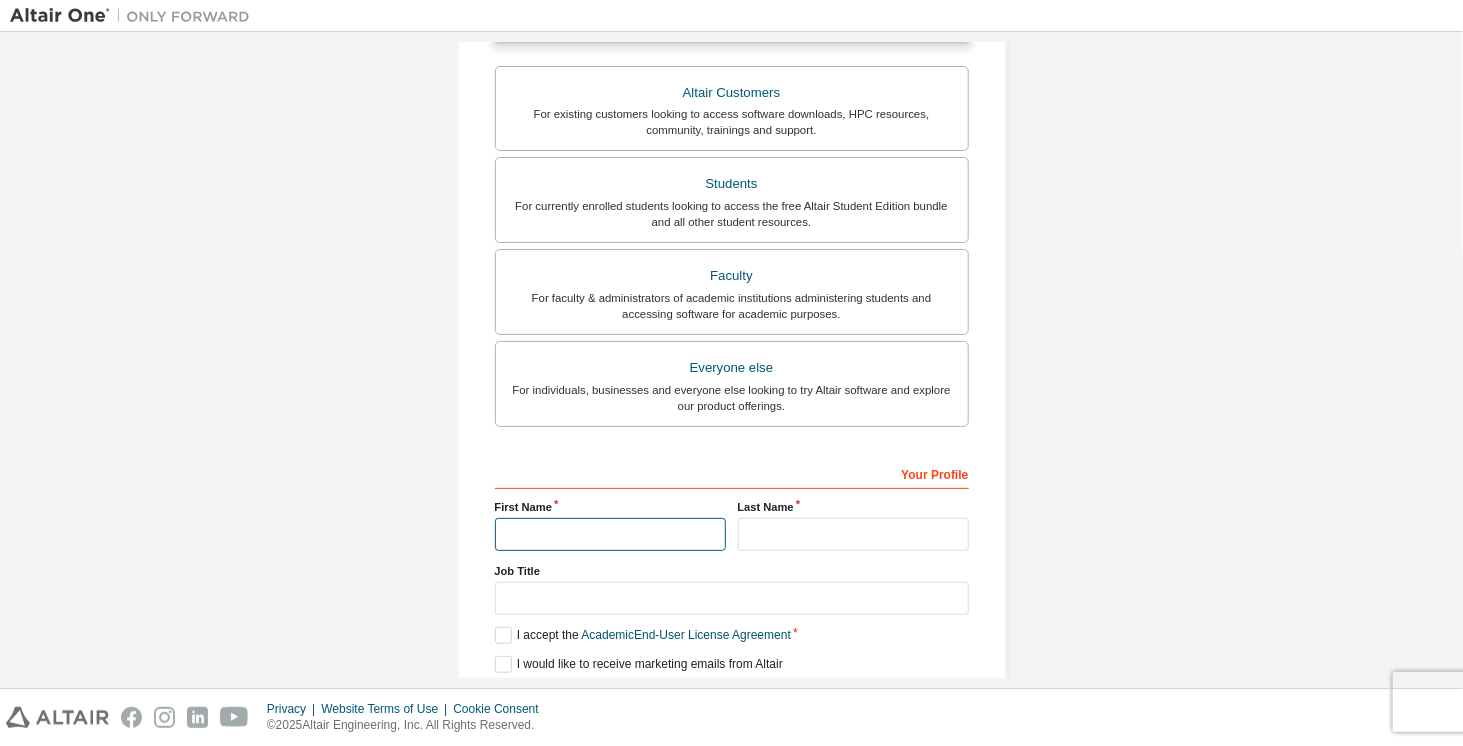click at bounding box center [610, 534] 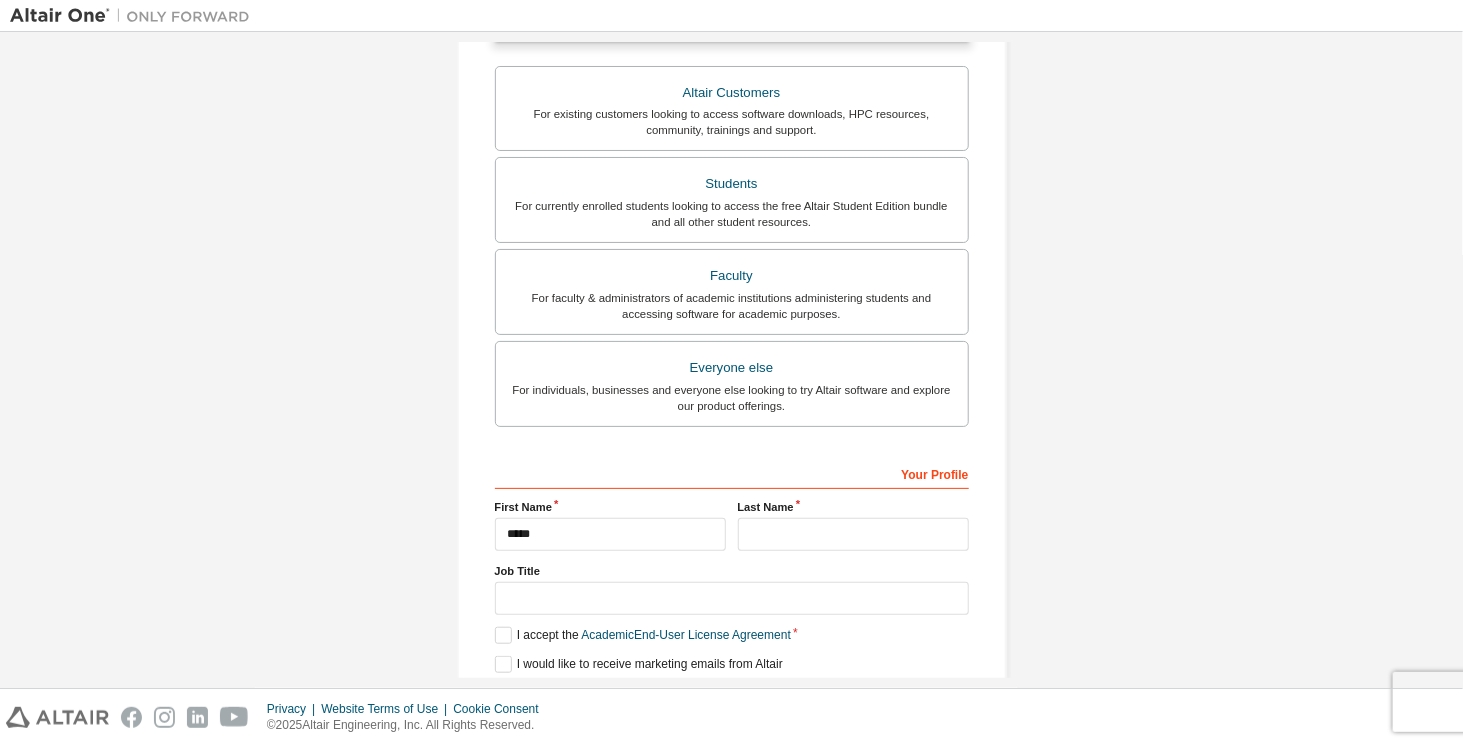 type on "**********" 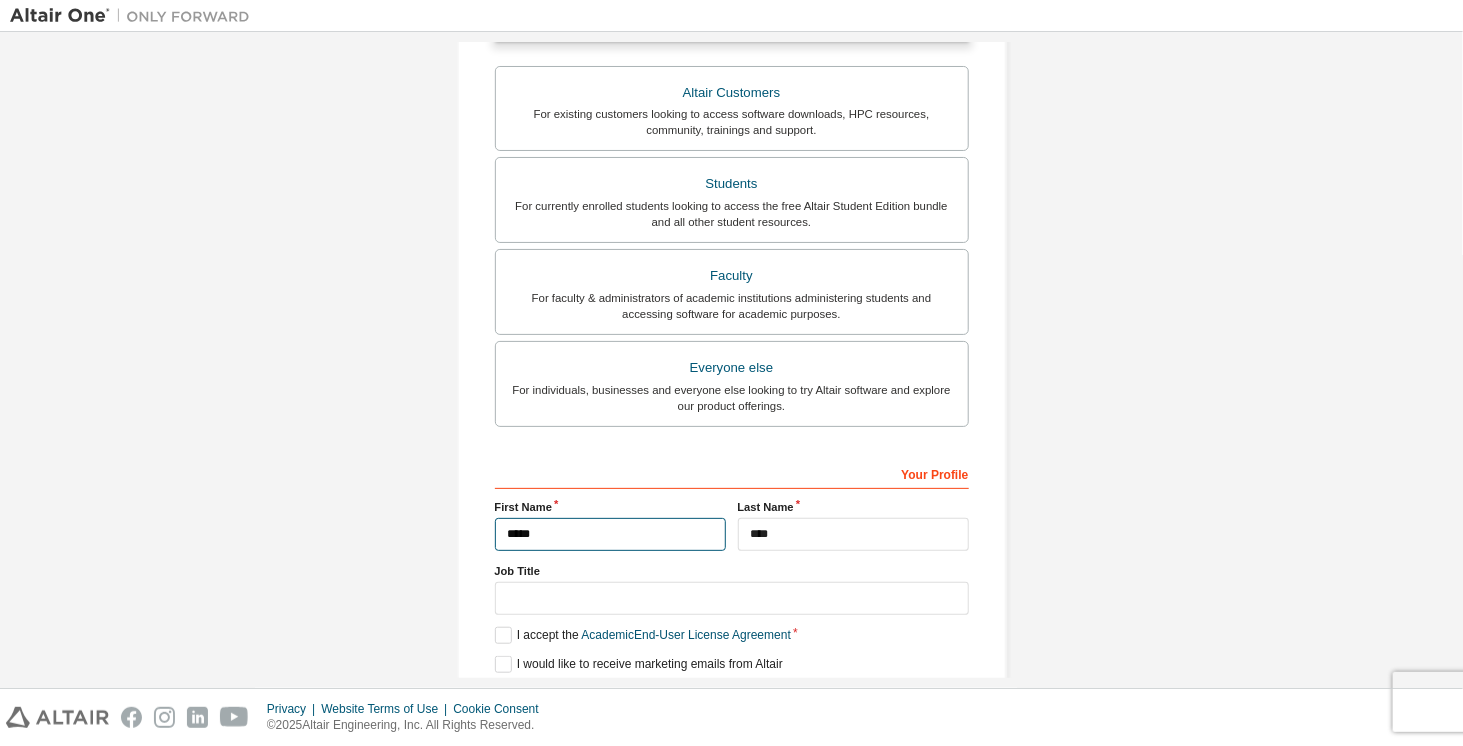 click on "*****" at bounding box center (610, 534) 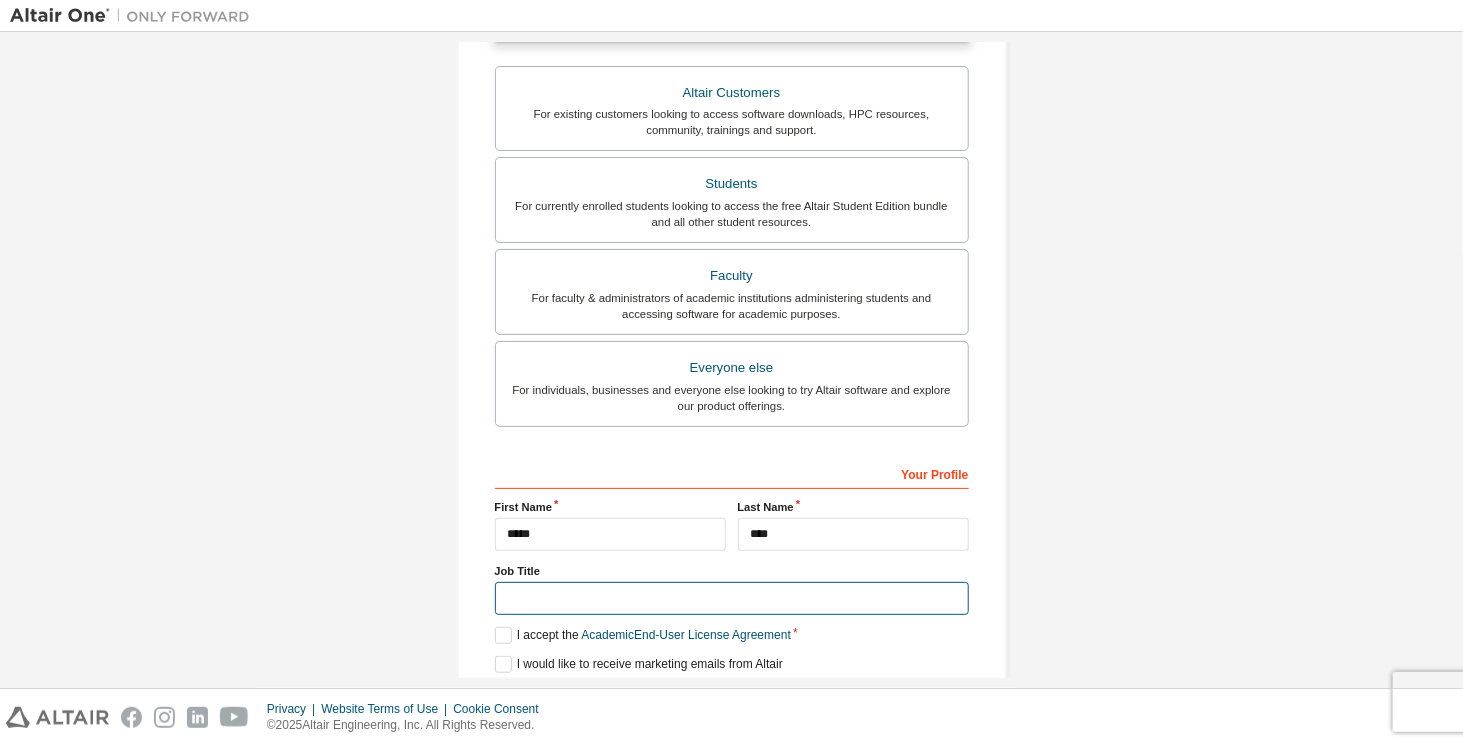 click at bounding box center [732, 598] 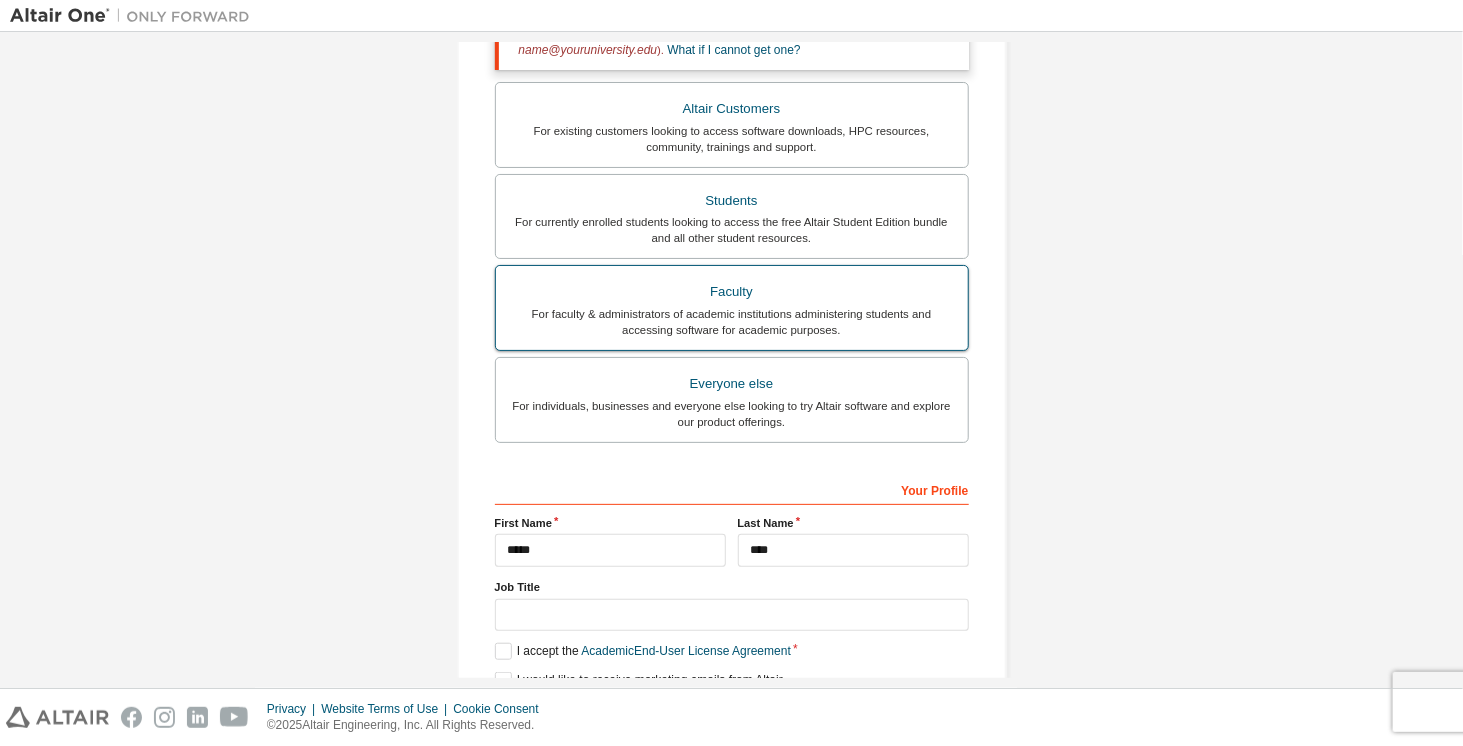 click on "For faculty & administrators of academic institutions administering students and accessing software for academic purposes." at bounding box center (732, 322) 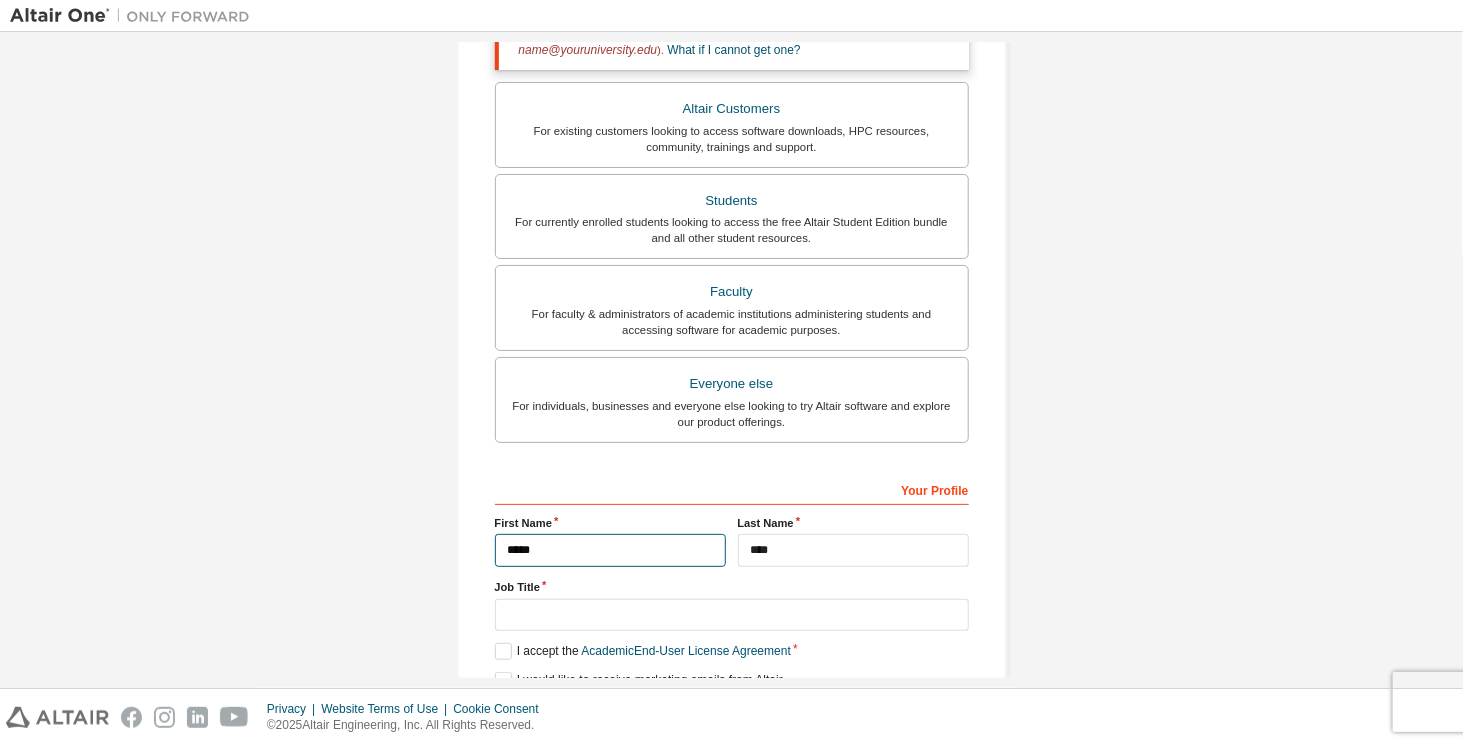 click on "*****" at bounding box center [610, 550] 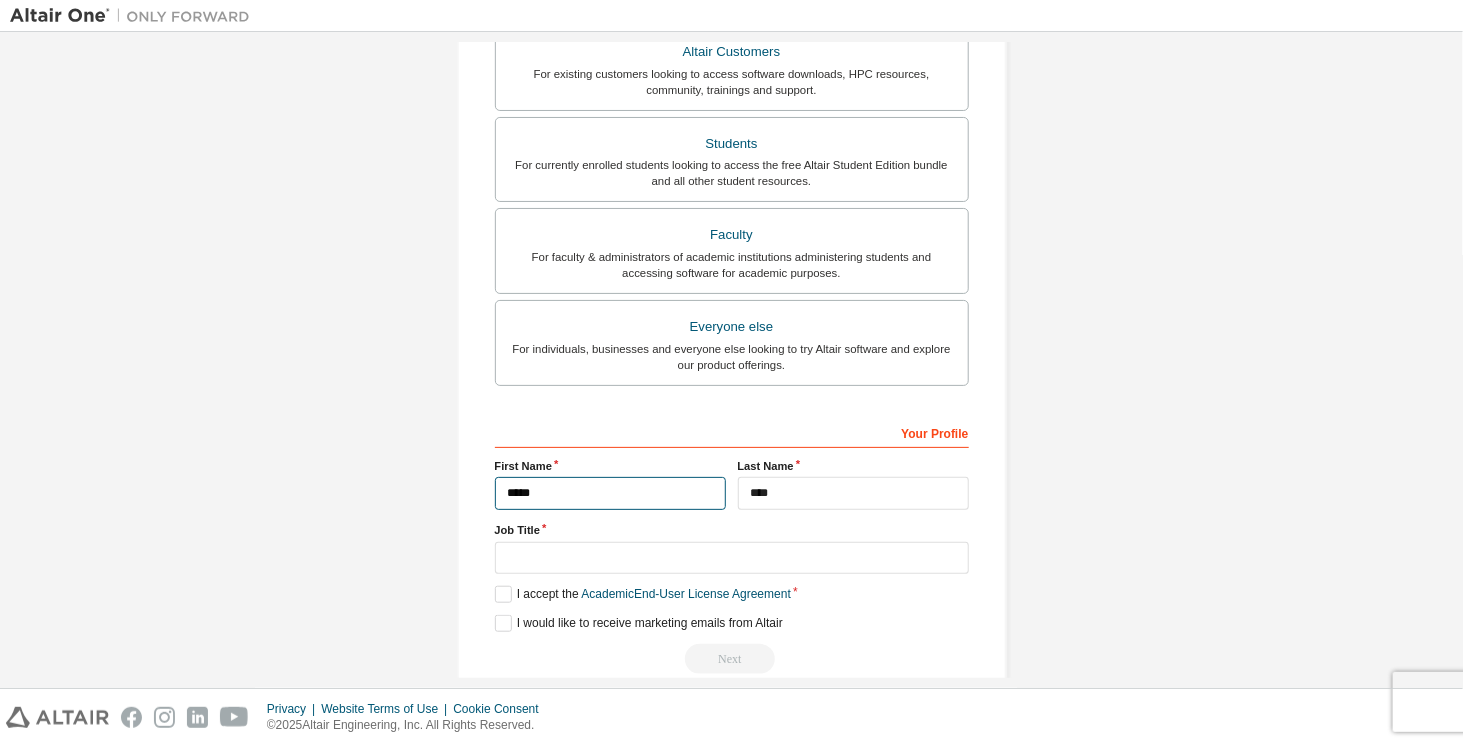 scroll, scrollTop: 484, scrollLeft: 0, axis: vertical 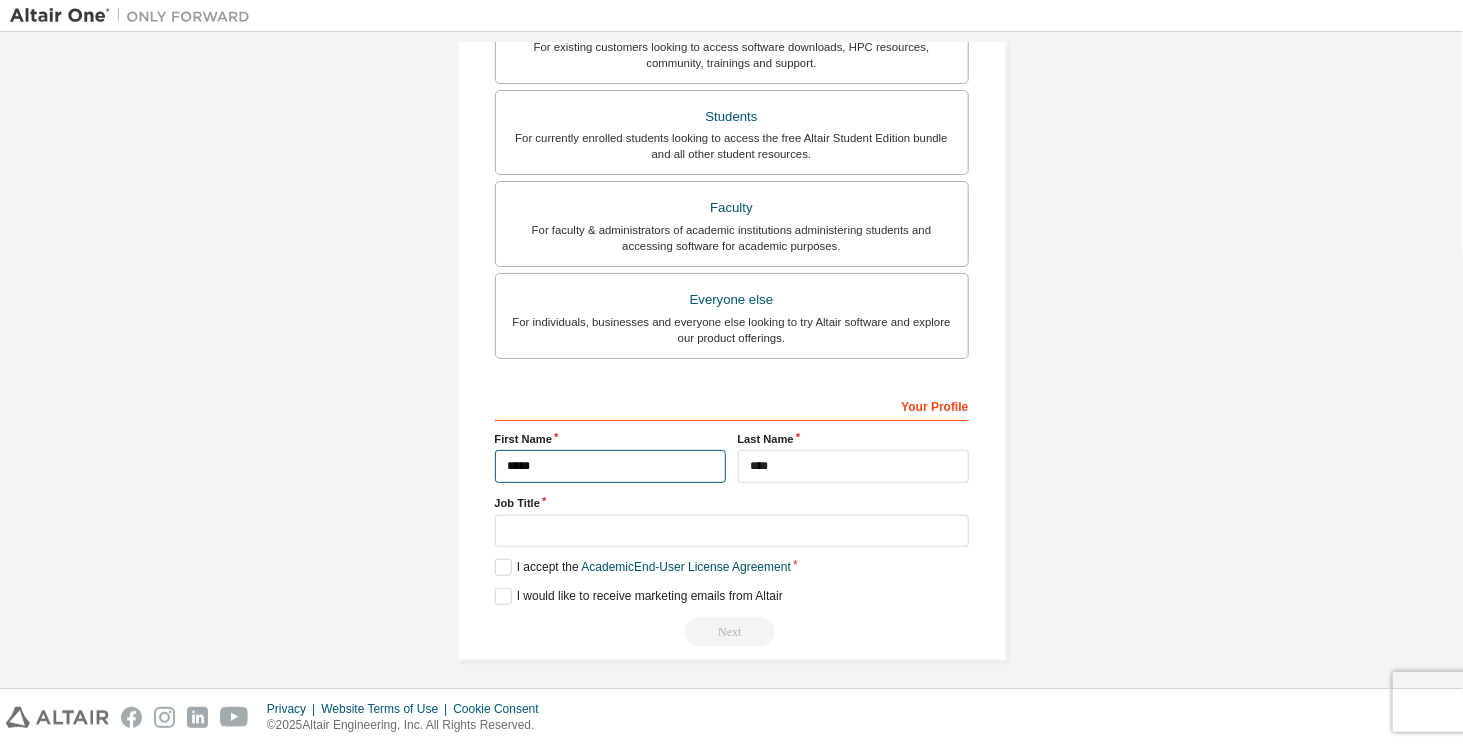 click on "*****" at bounding box center (610, 466) 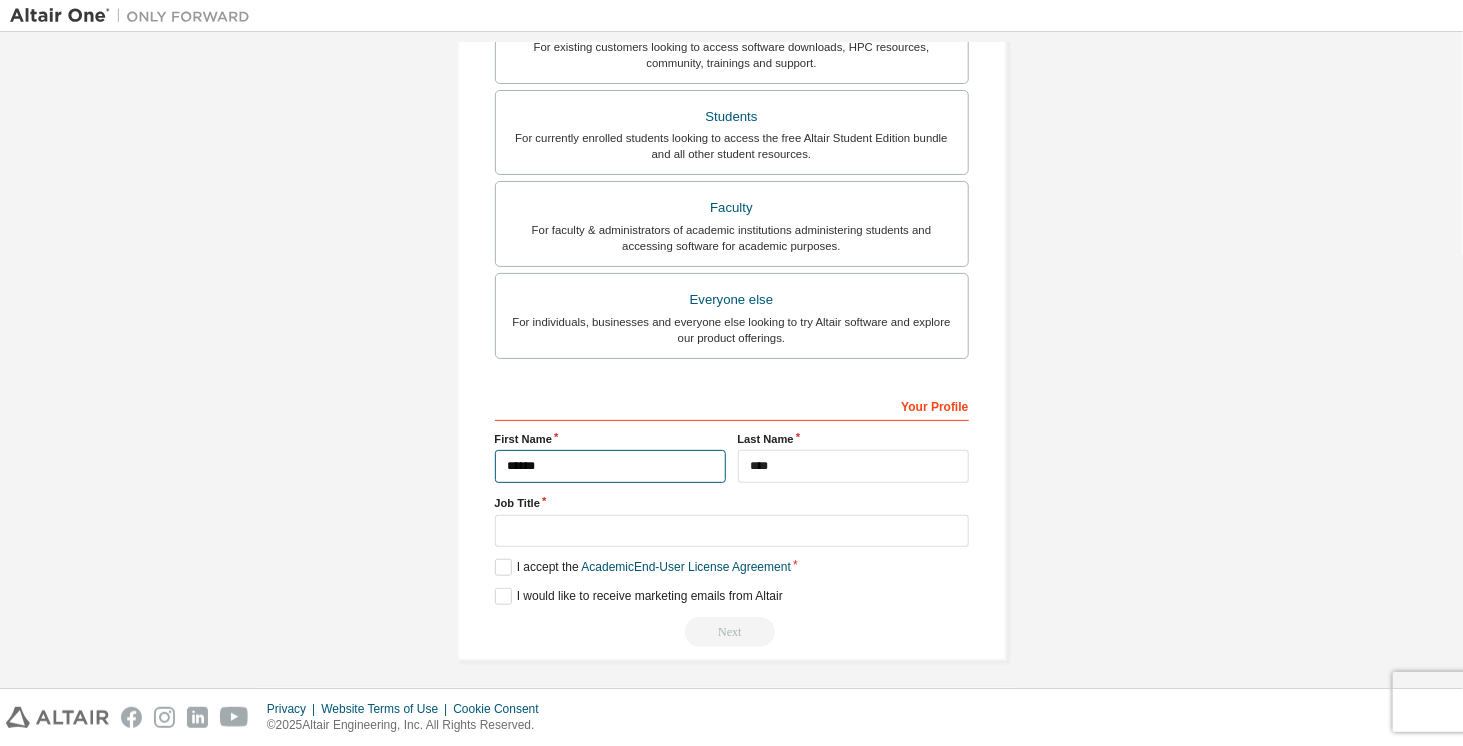 type on "*****" 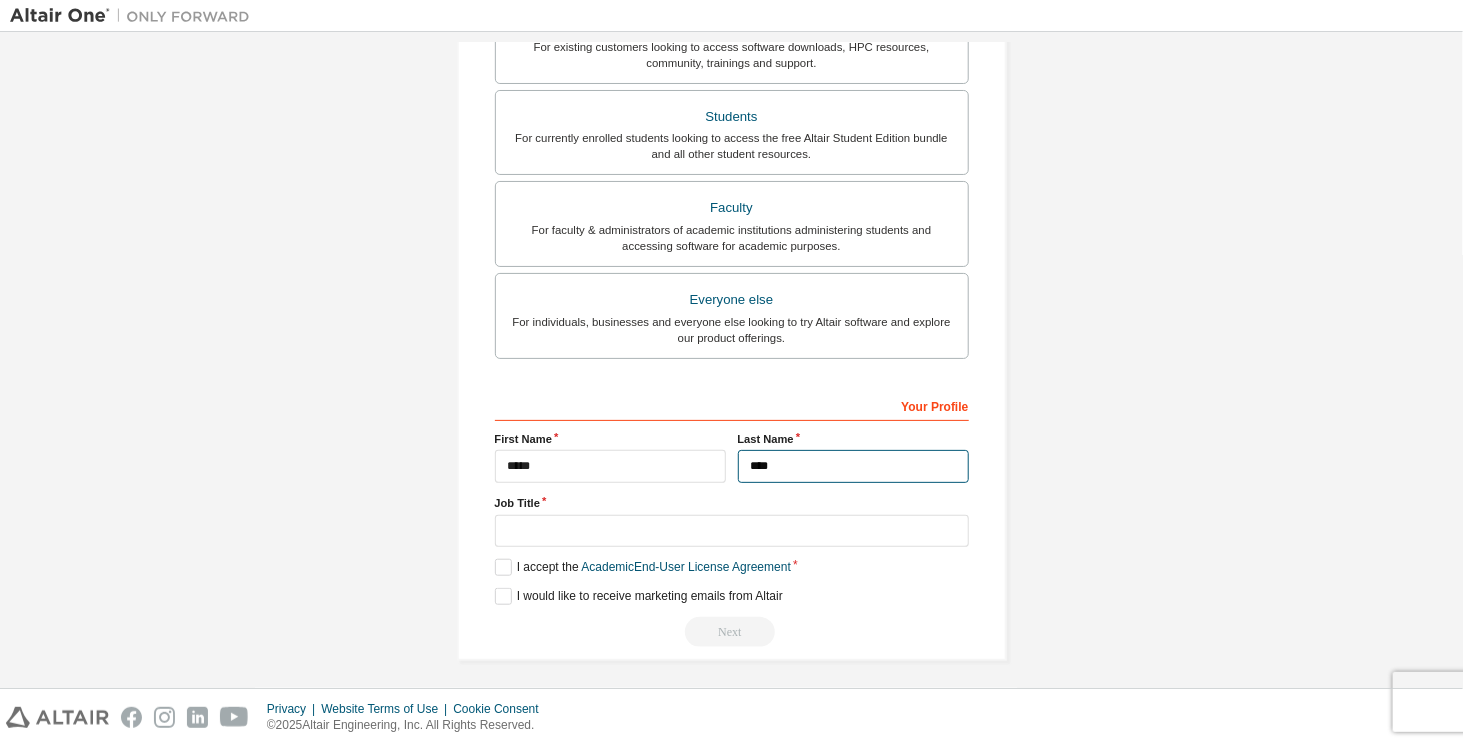 click on "****" at bounding box center [853, 466] 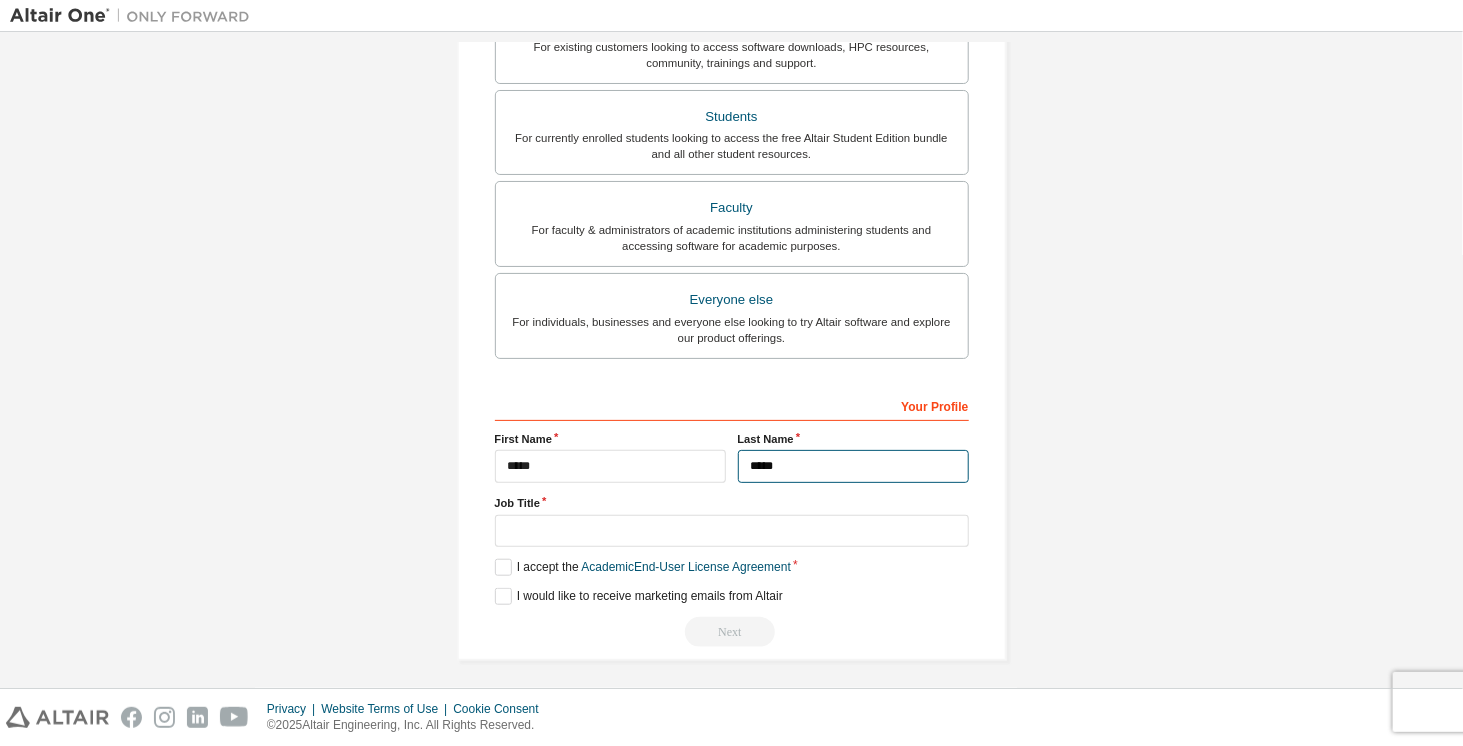 type on "****" 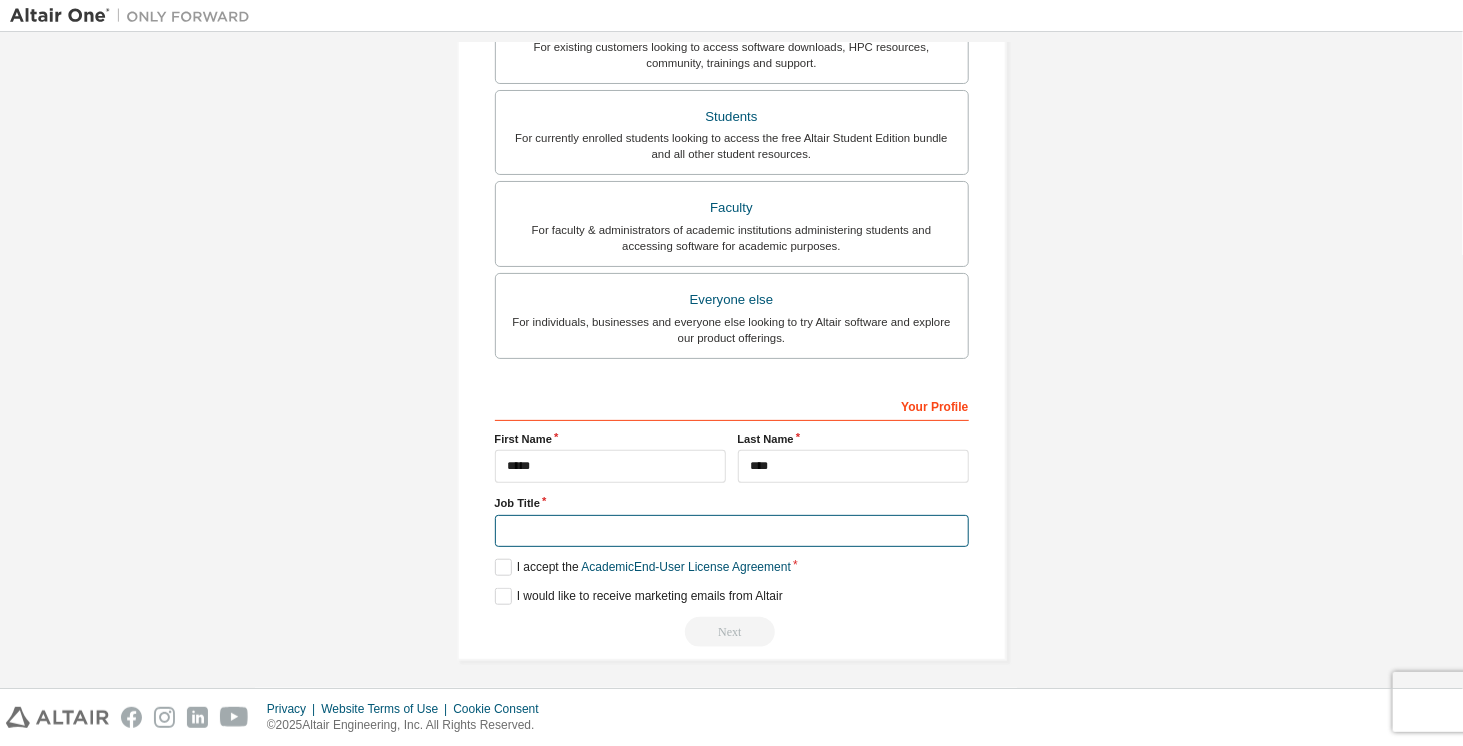 click at bounding box center (732, 531) 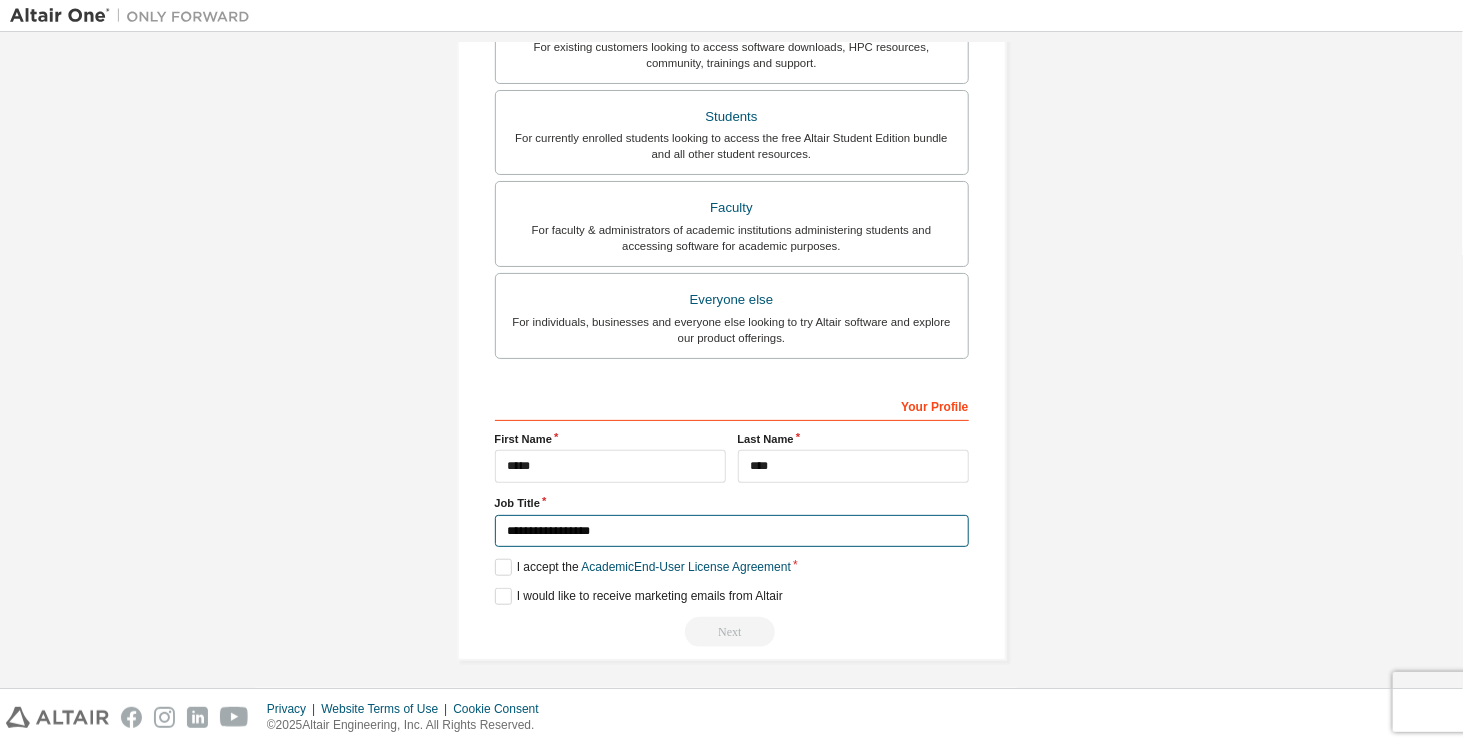 click on "**********" at bounding box center [732, 531] 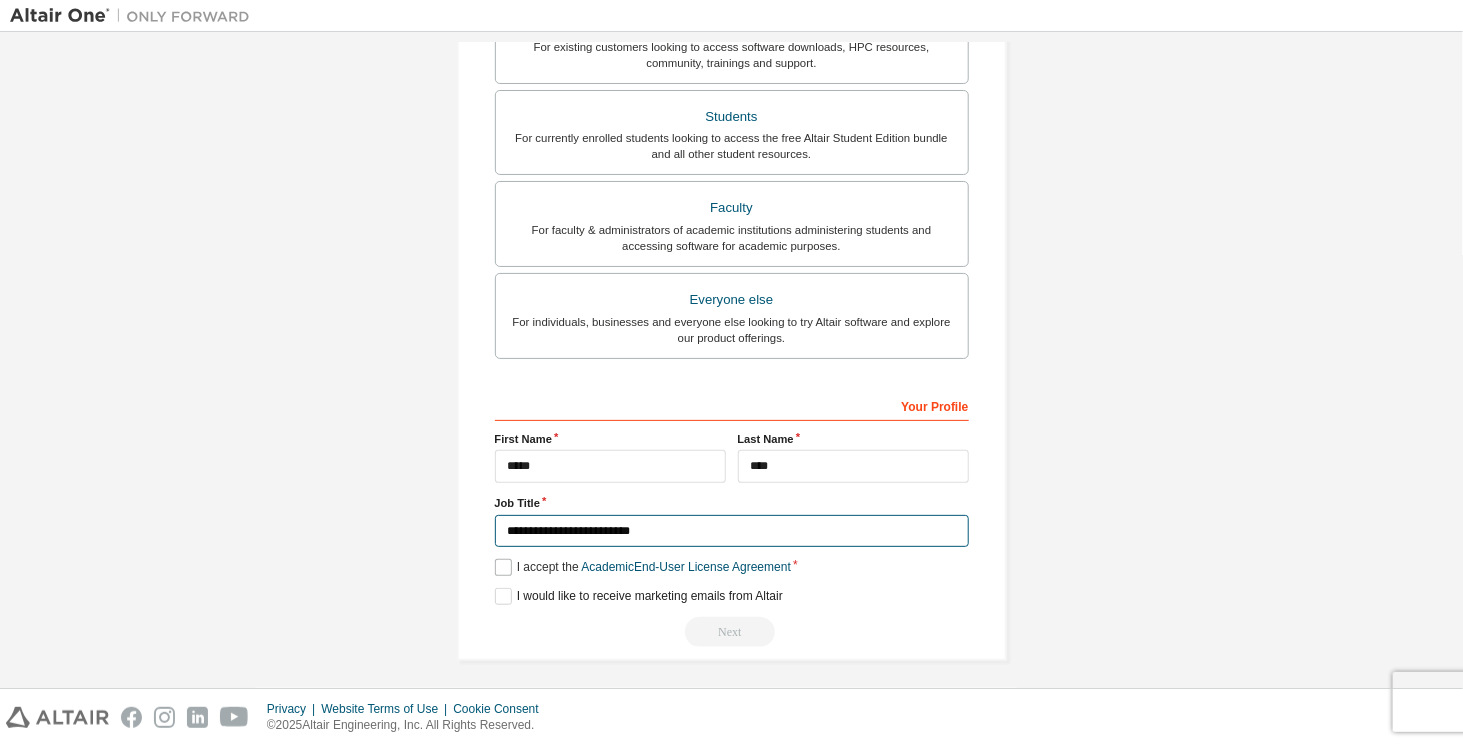 type on "**********" 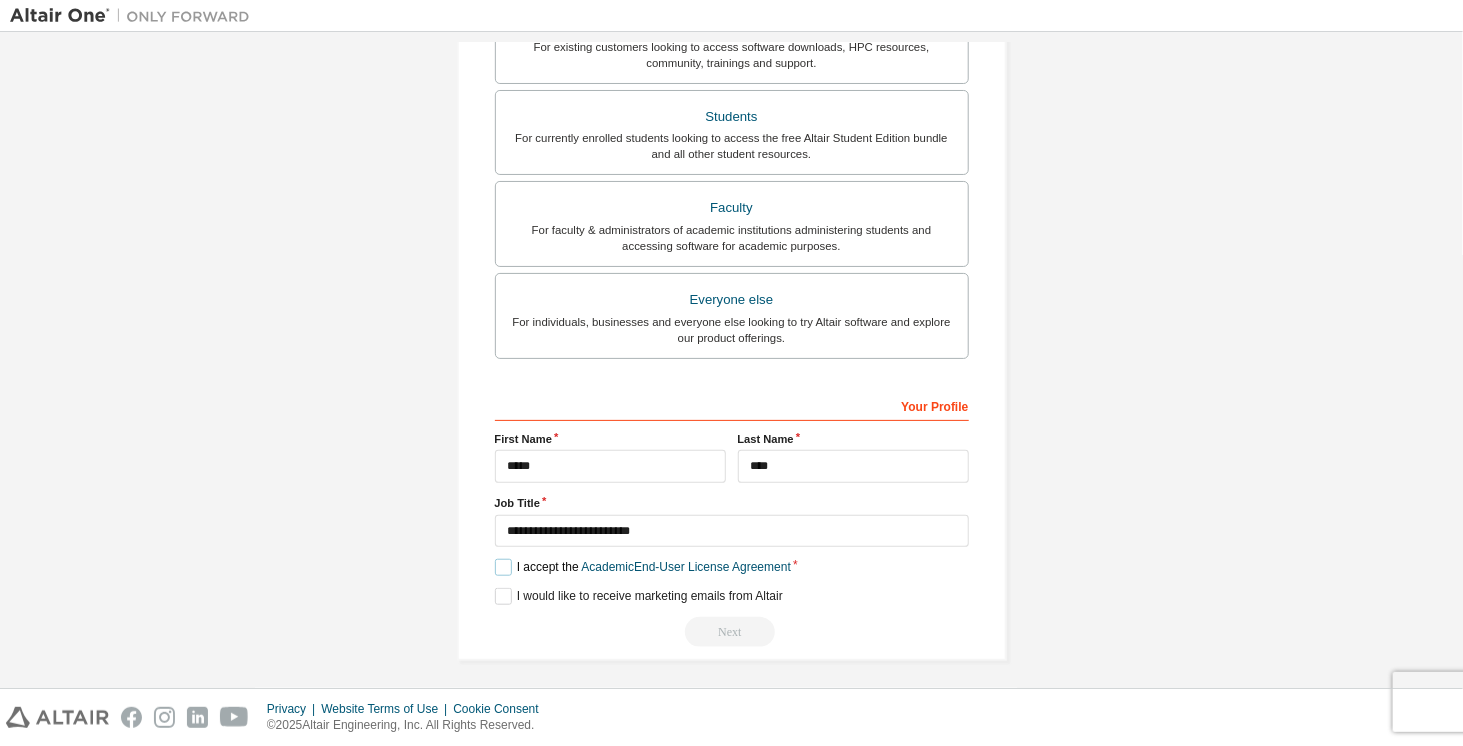click on "I accept the   Academic   End-User License Agreement" at bounding box center [643, 567] 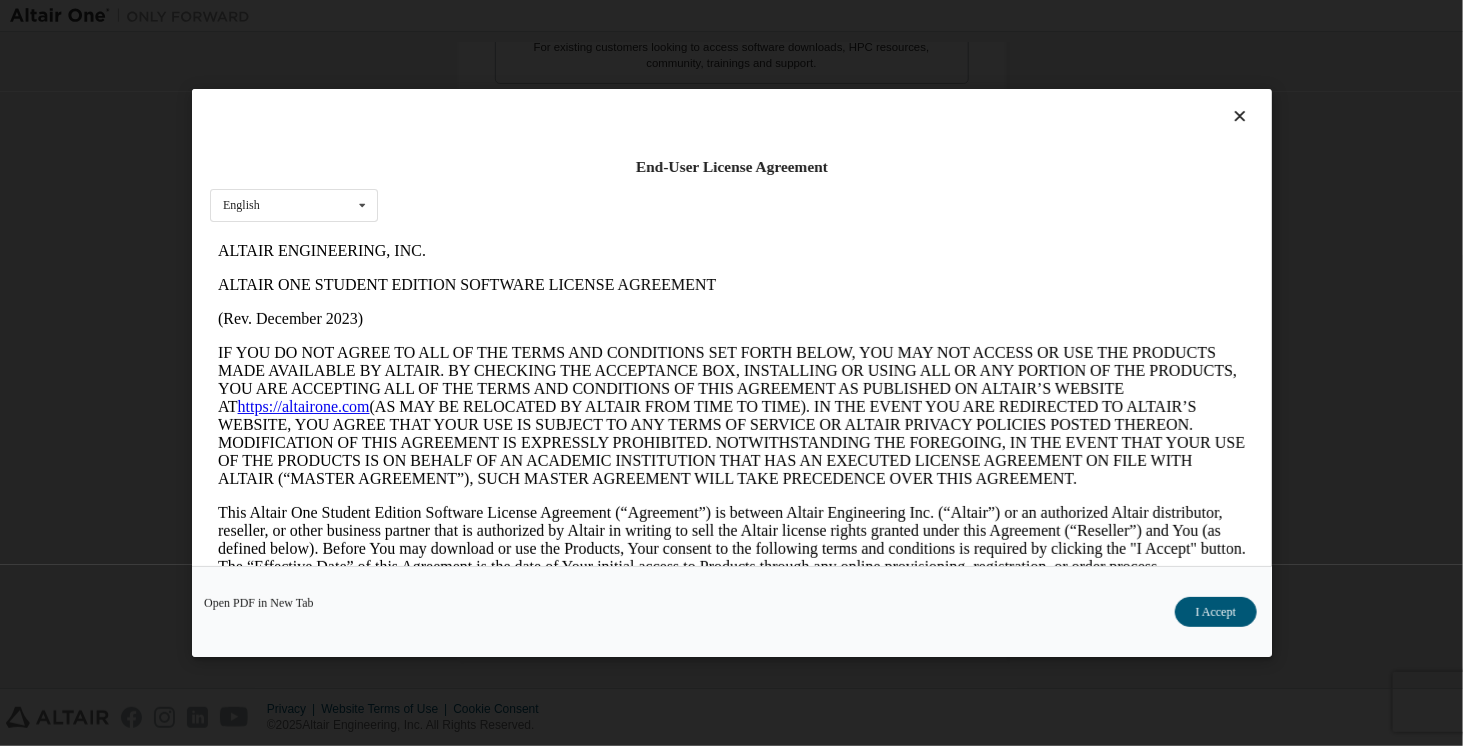 scroll, scrollTop: 0, scrollLeft: 0, axis: both 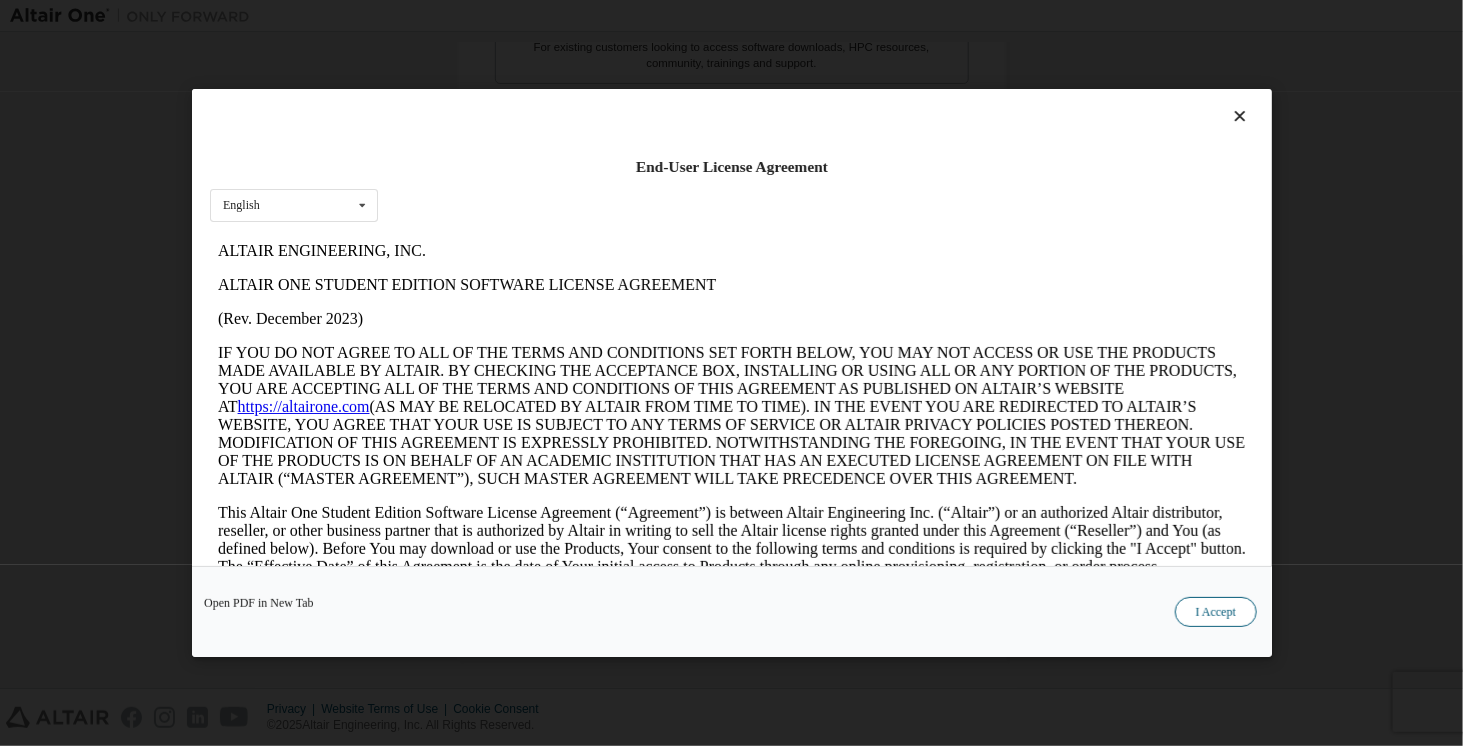 click on "I Accept" at bounding box center (1215, 612) 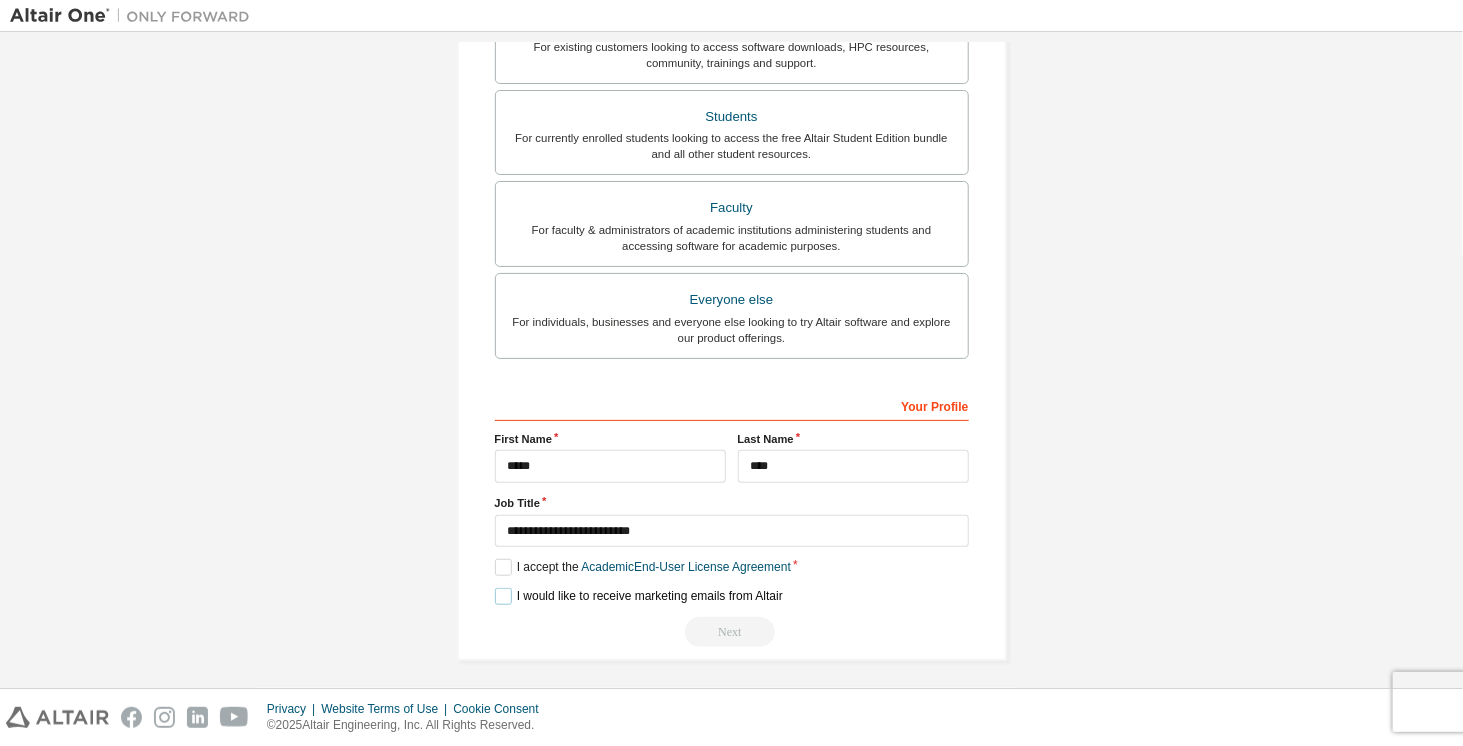 click on "I would like to receive marketing emails from Altair" at bounding box center [639, 596] 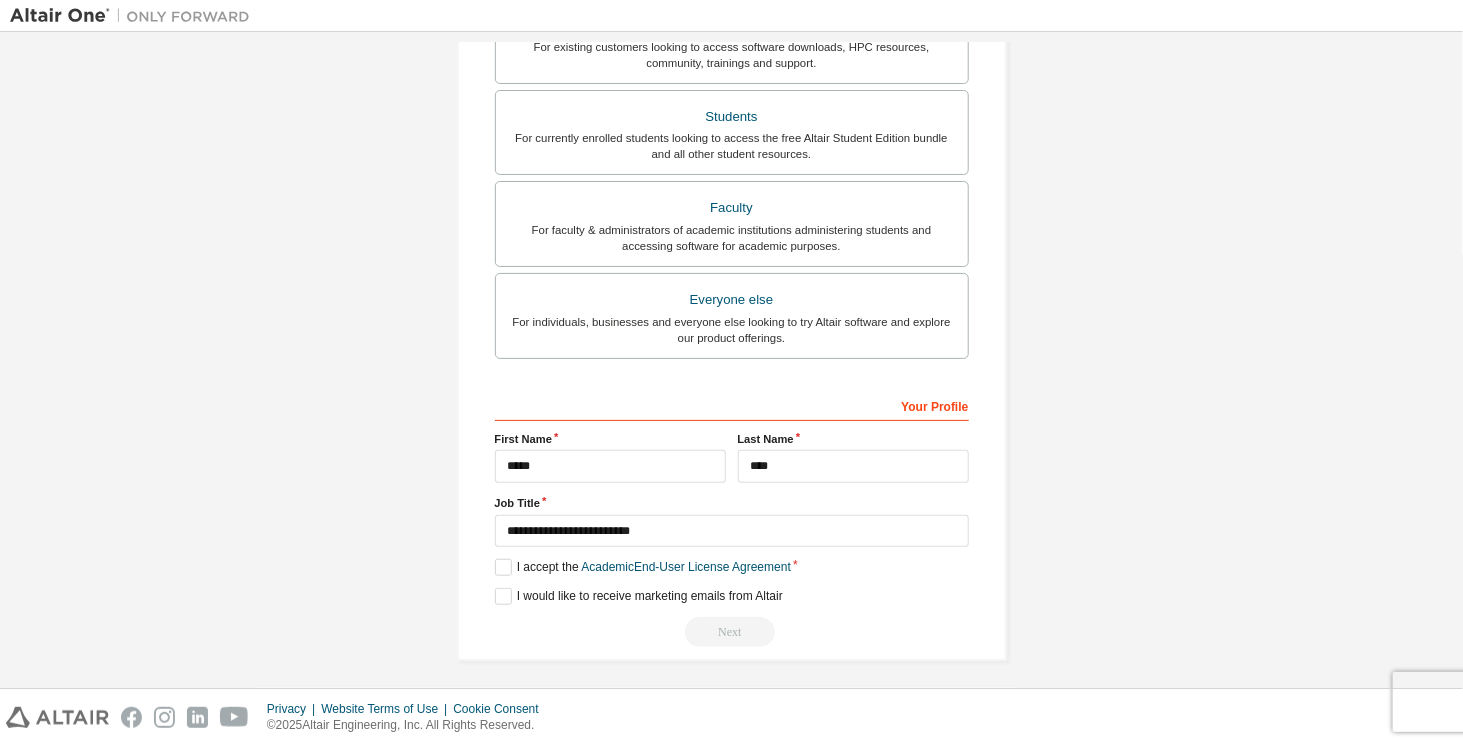 click on "Next" at bounding box center [732, 632] 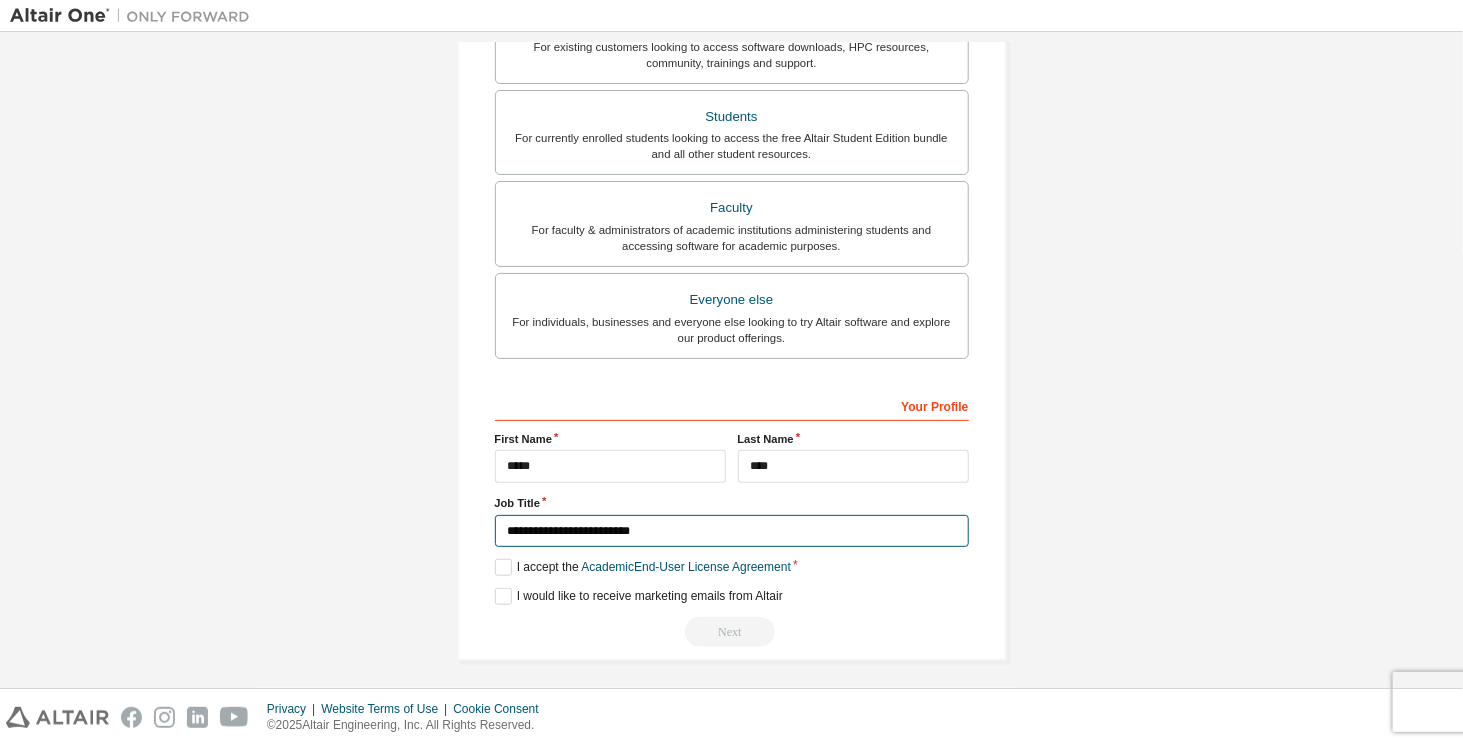 click on "**********" at bounding box center [732, 531] 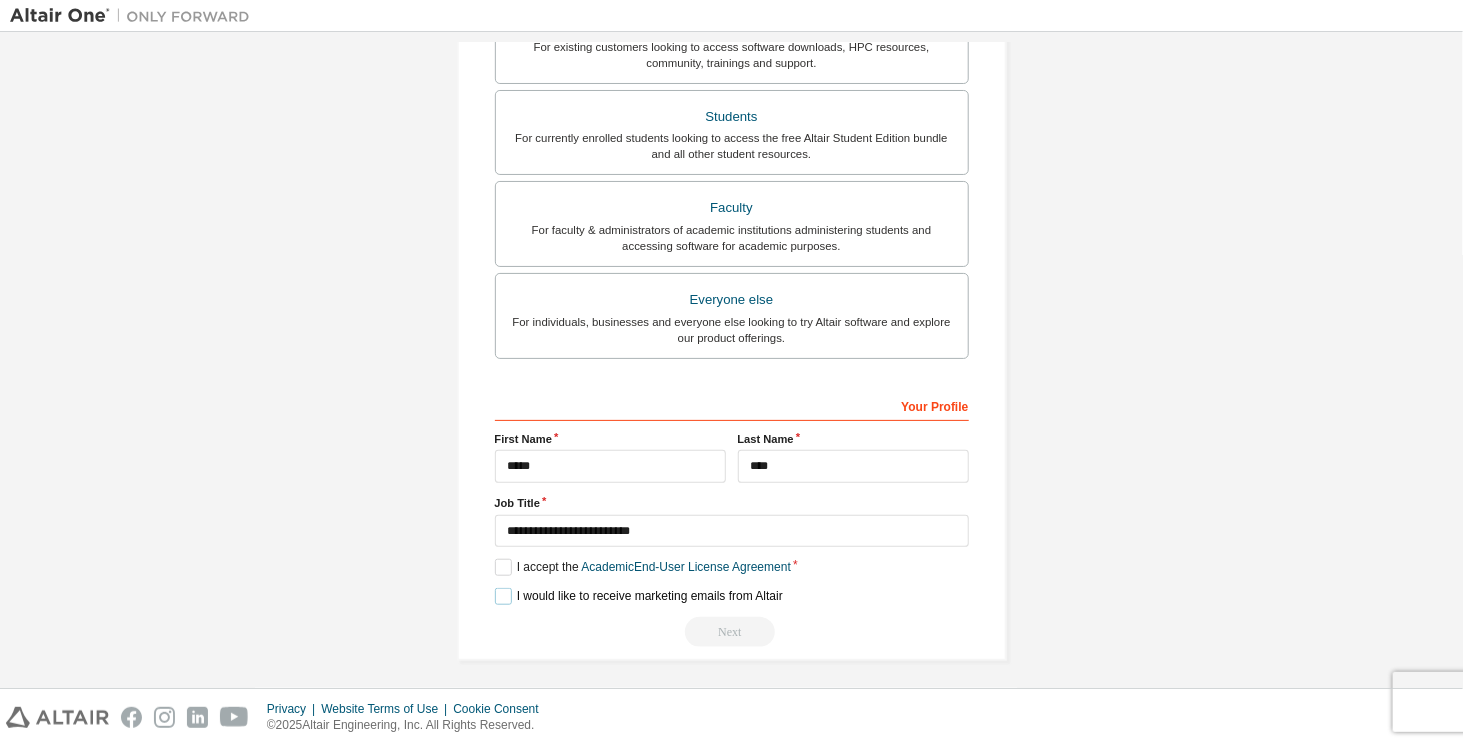 click on "I would like to receive marketing emails from Altair" at bounding box center (639, 596) 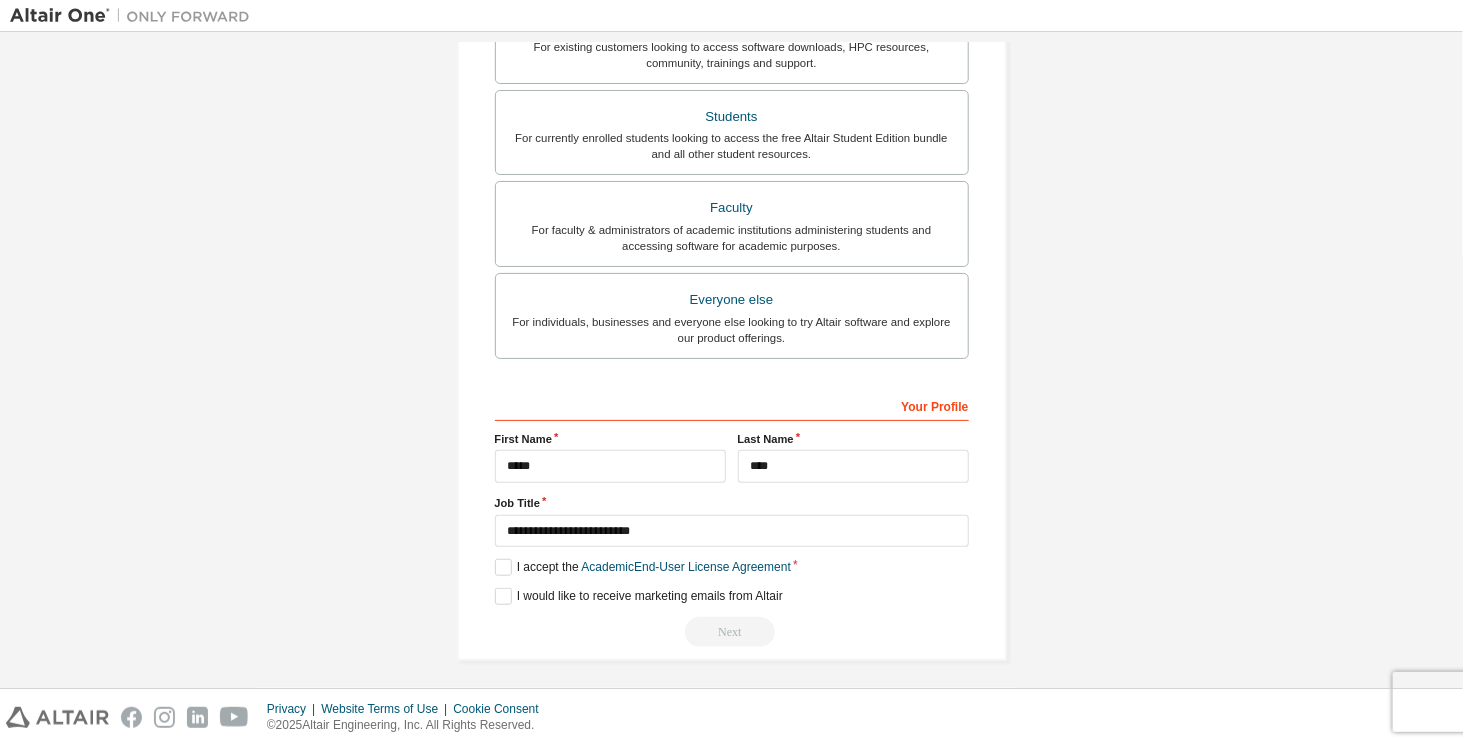 click on "Next" at bounding box center (732, 632) 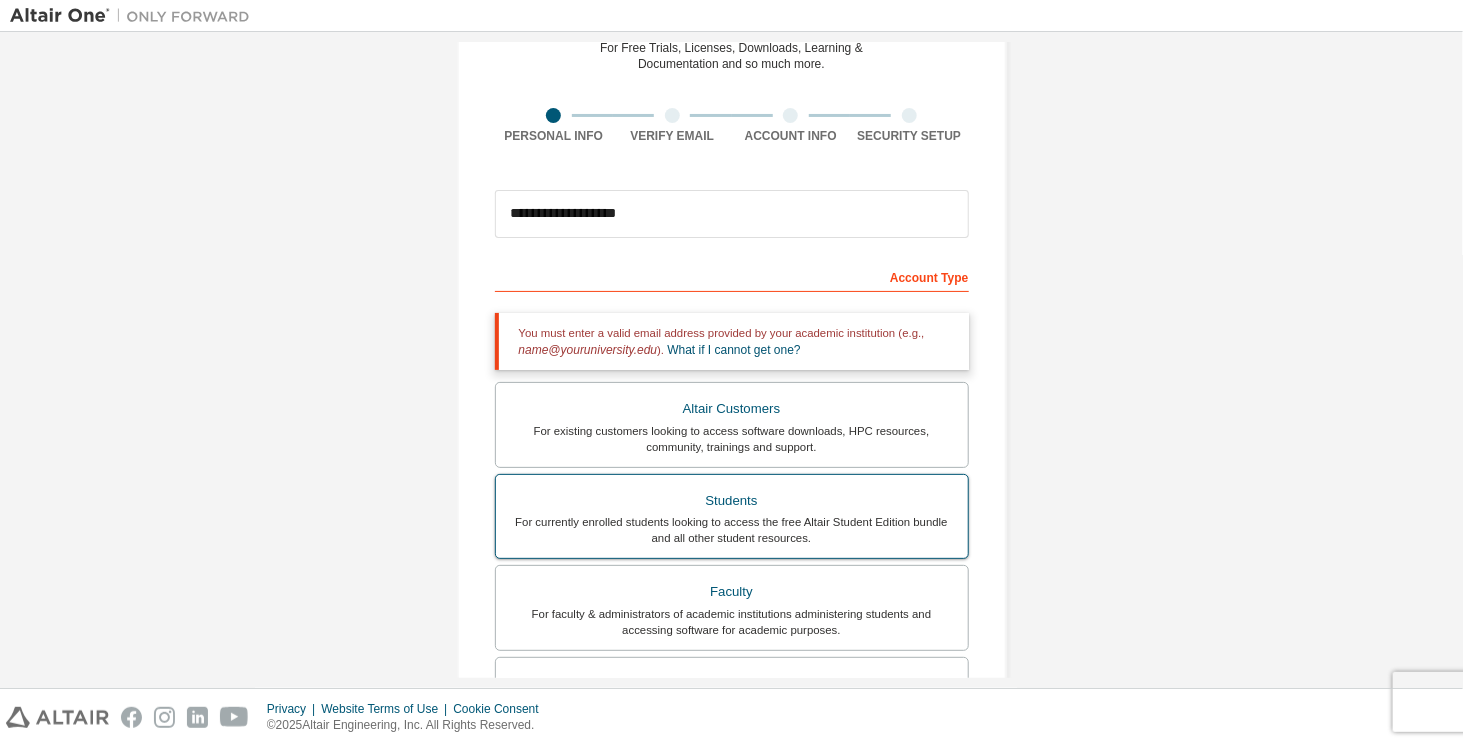 scroll, scrollTop: 0, scrollLeft: 0, axis: both 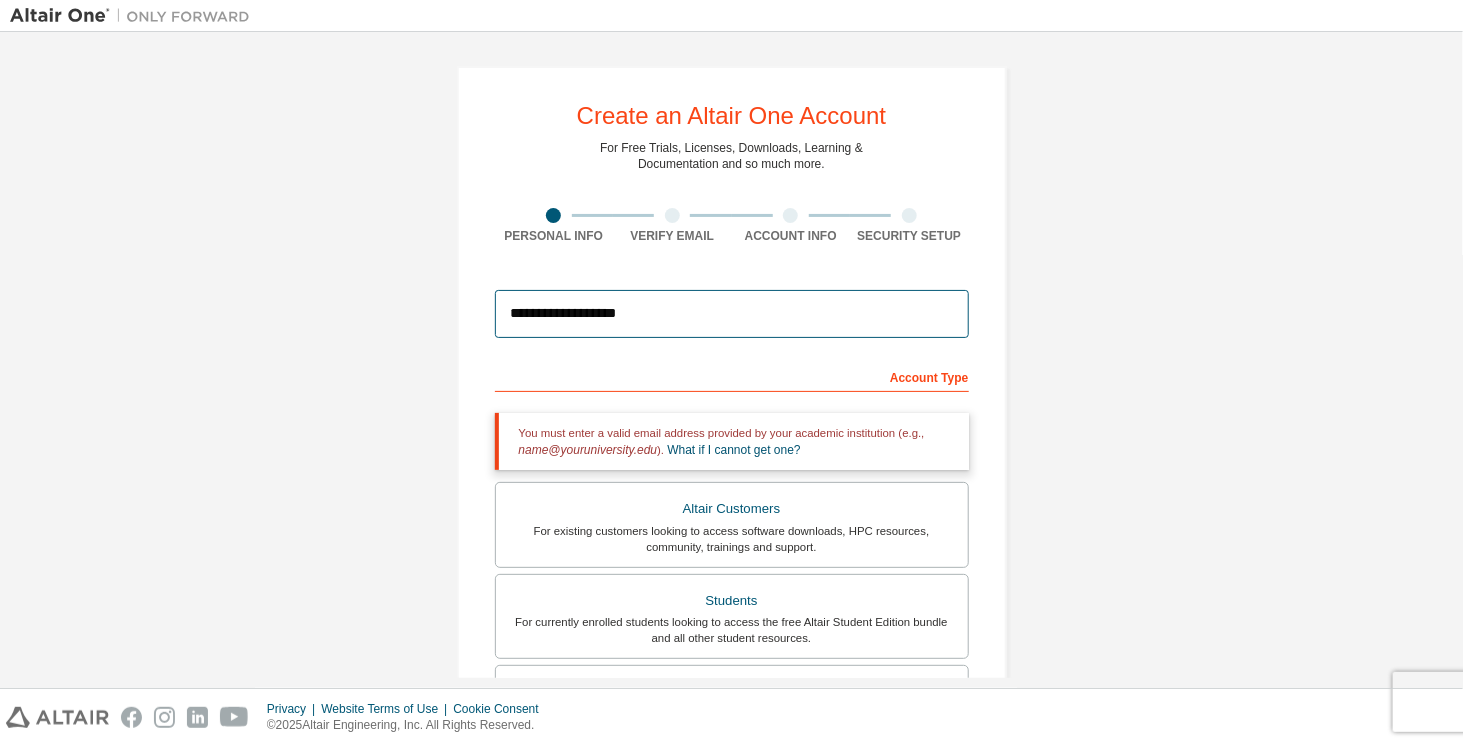 click on "**********" at bounding box center [732, 314] 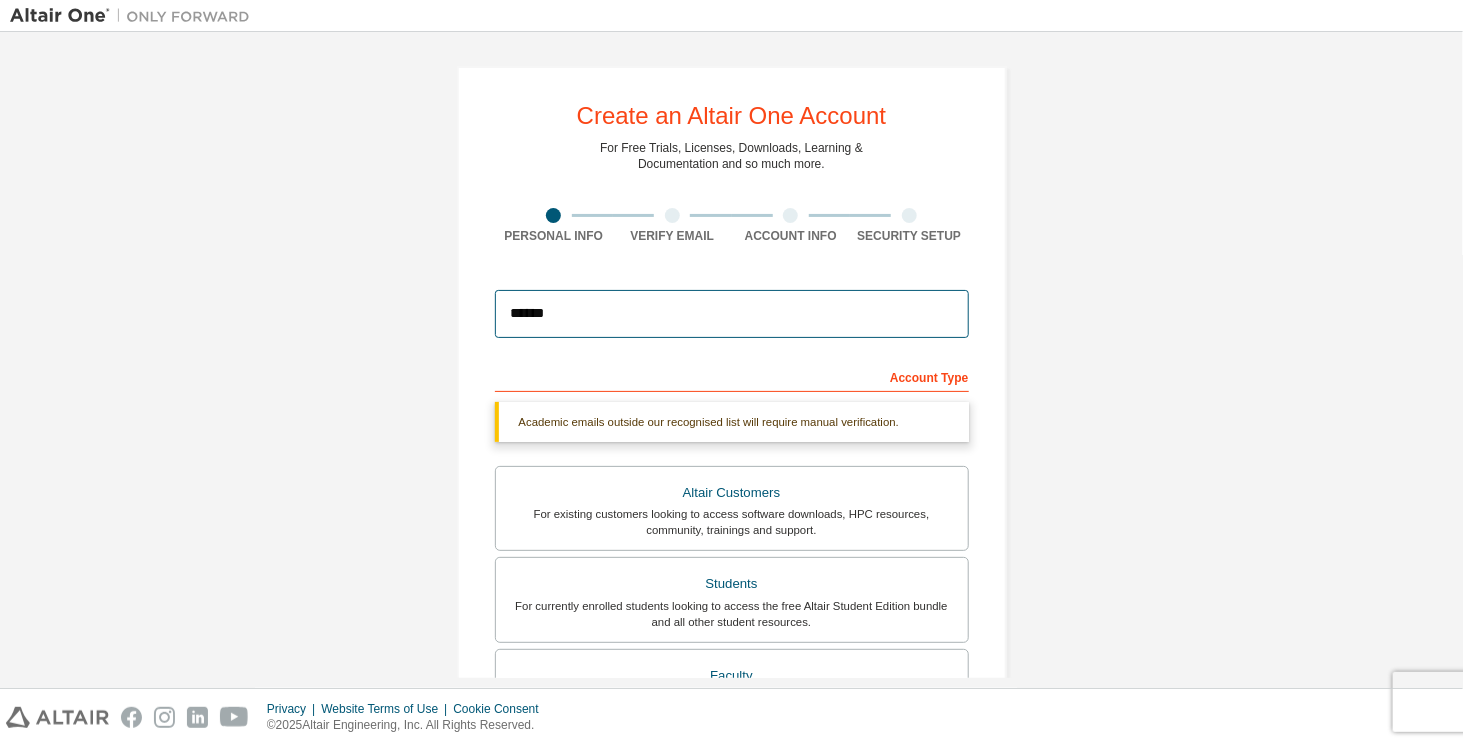 type on "**********" 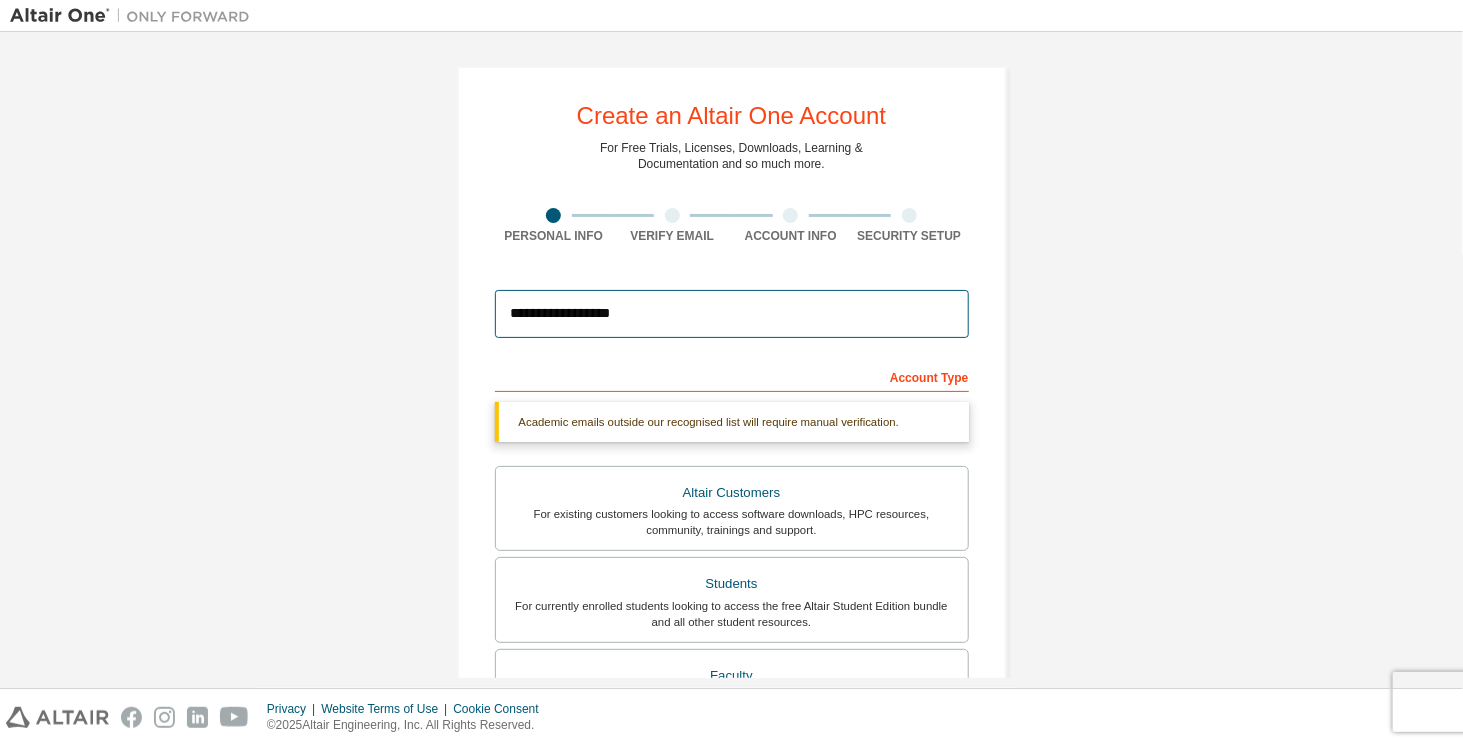 click on "**********" at bounding box center (732, 314) 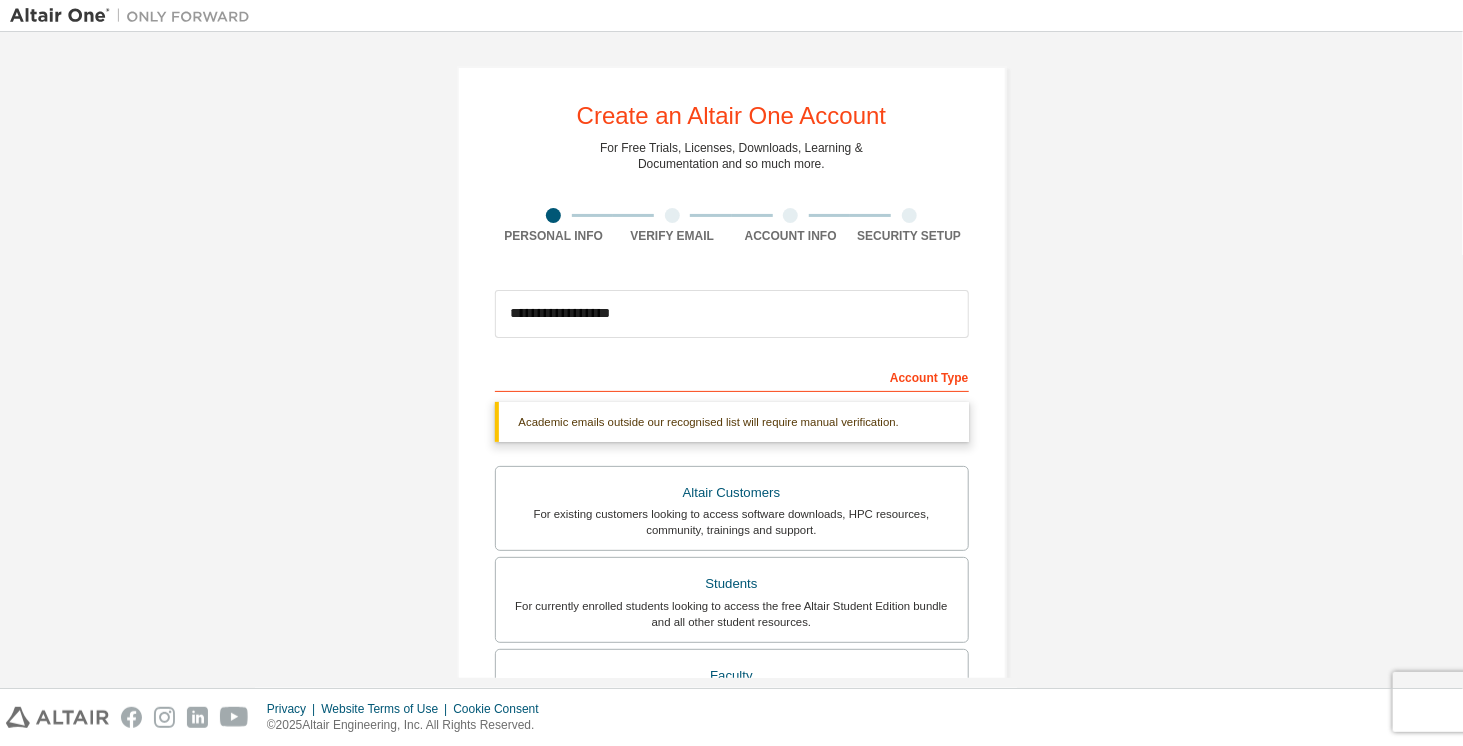 click on "**********" at bounding box center (731, 597) 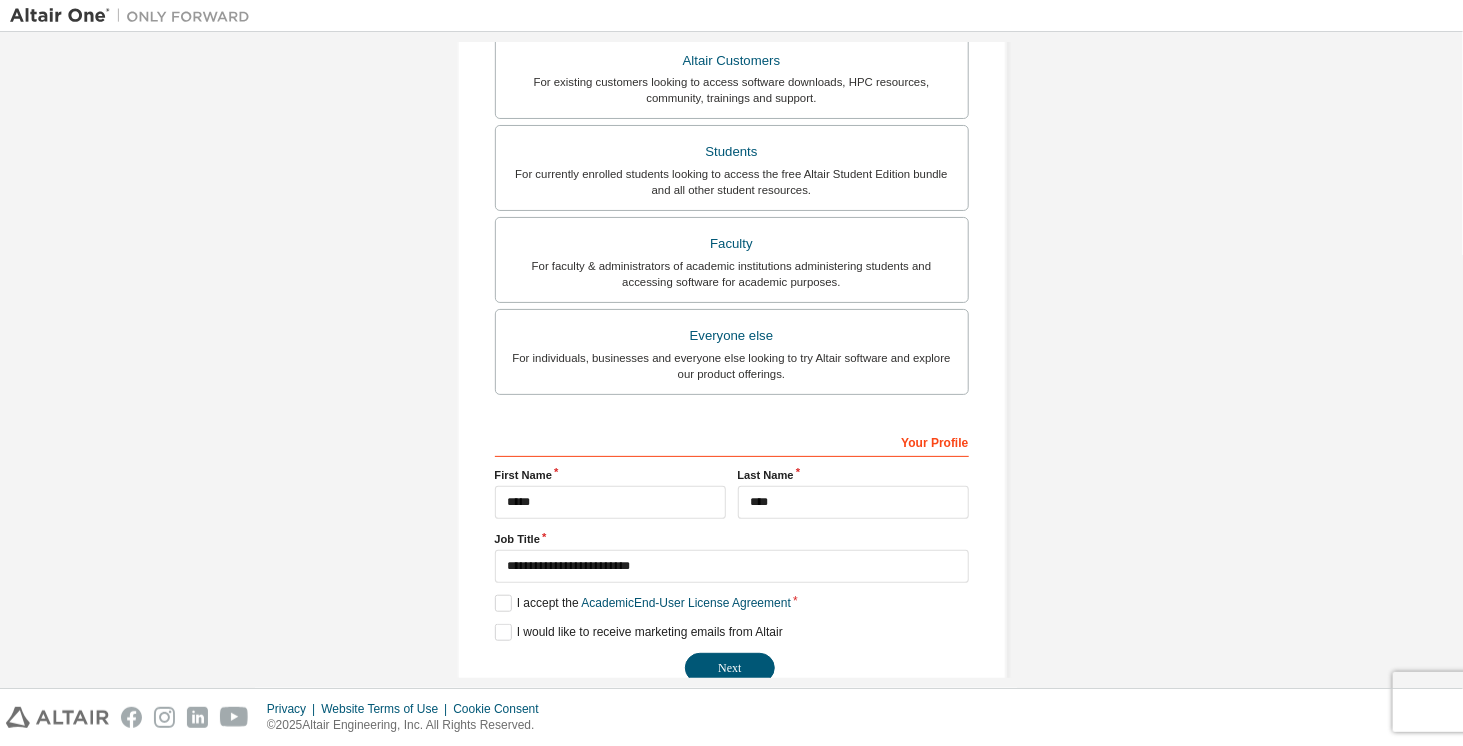 scroll, scrollTop: 466, scrollLeft: 0, axis: vertical 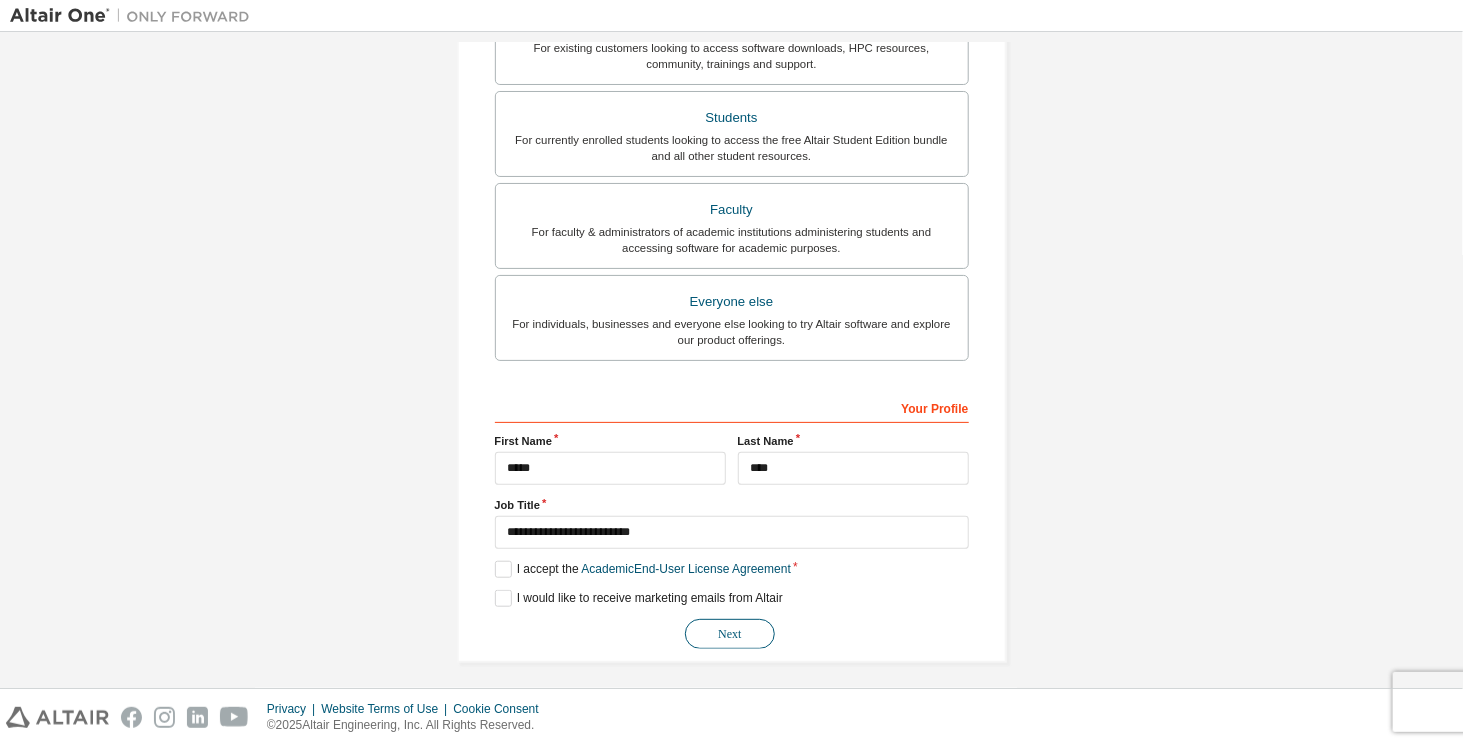 click on "Next" at bounding box center [730, 634] 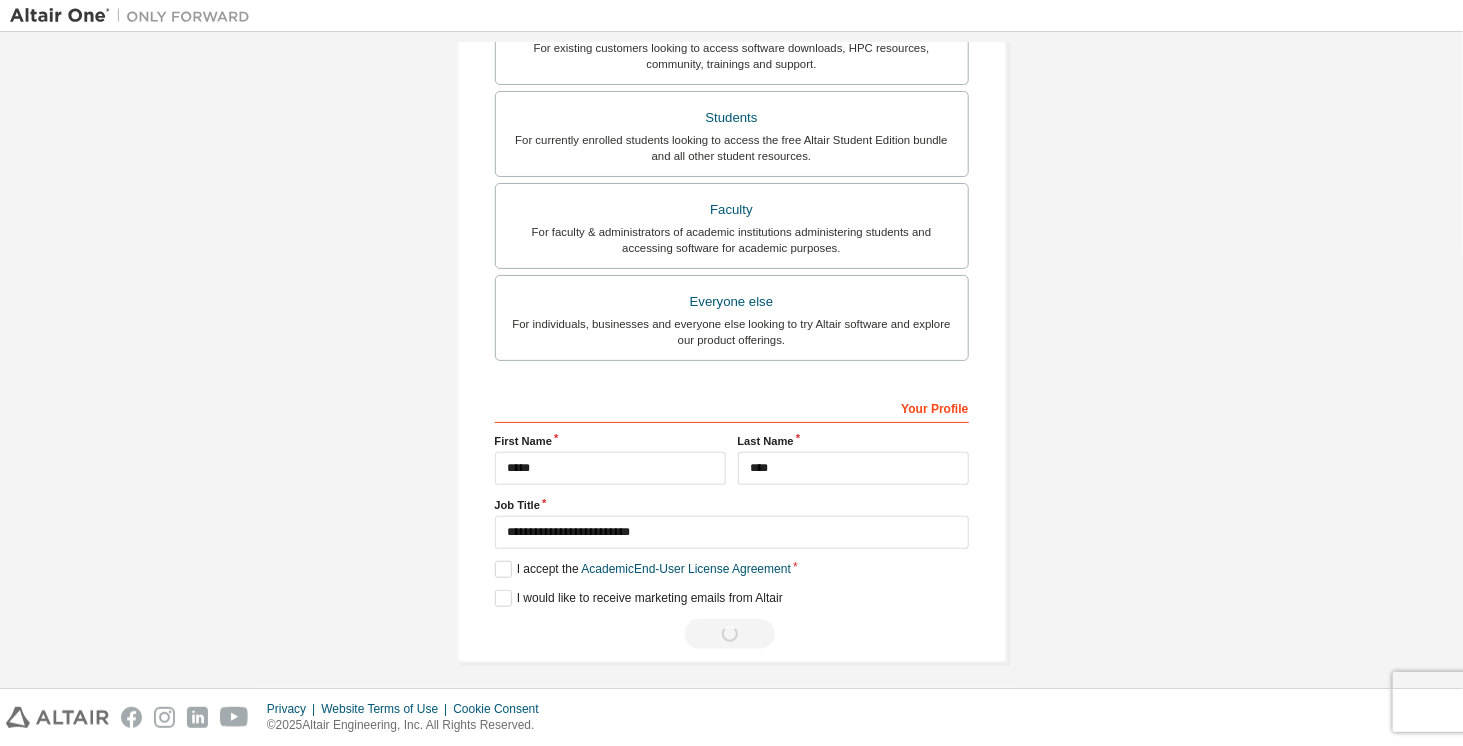 scroll, scrollTop: 0, scrollLeft: 0, axis: both 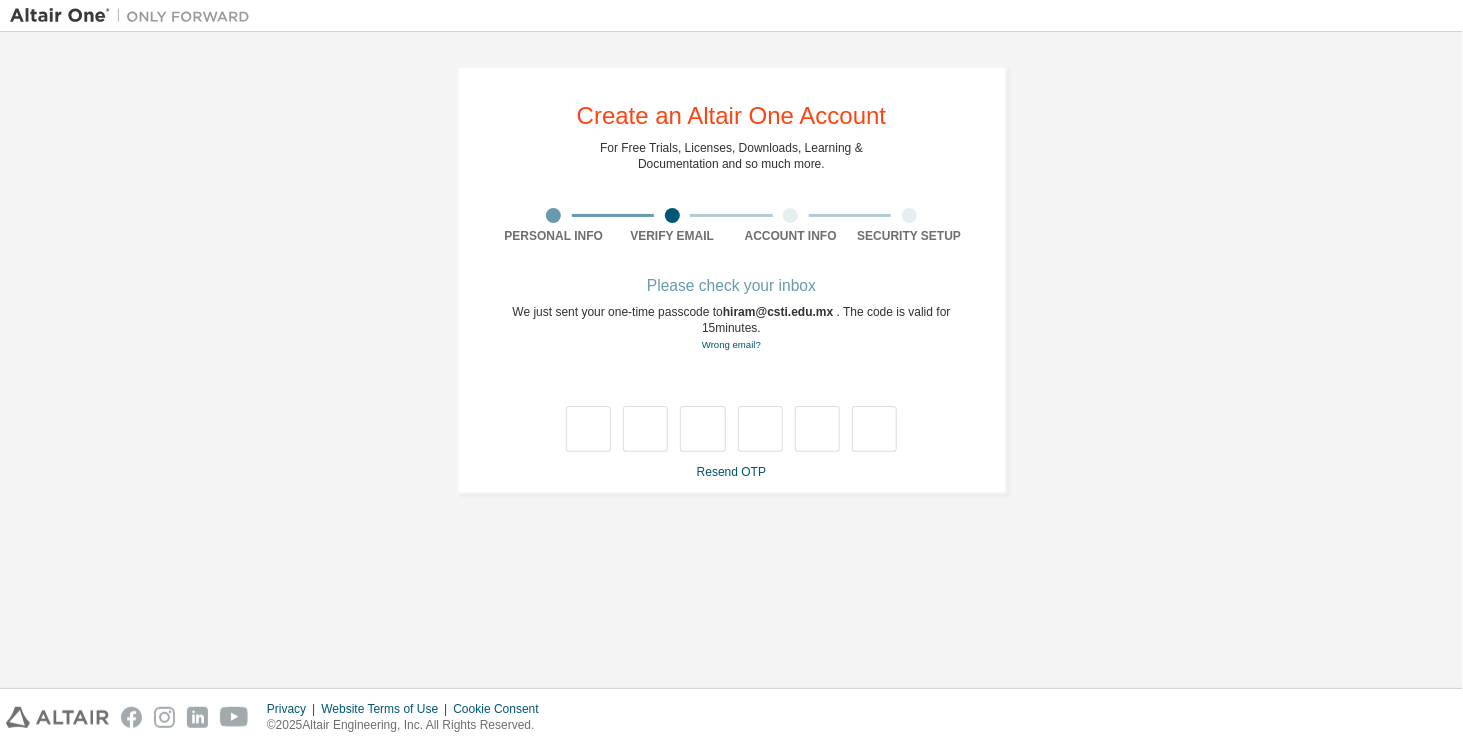 type on "*" 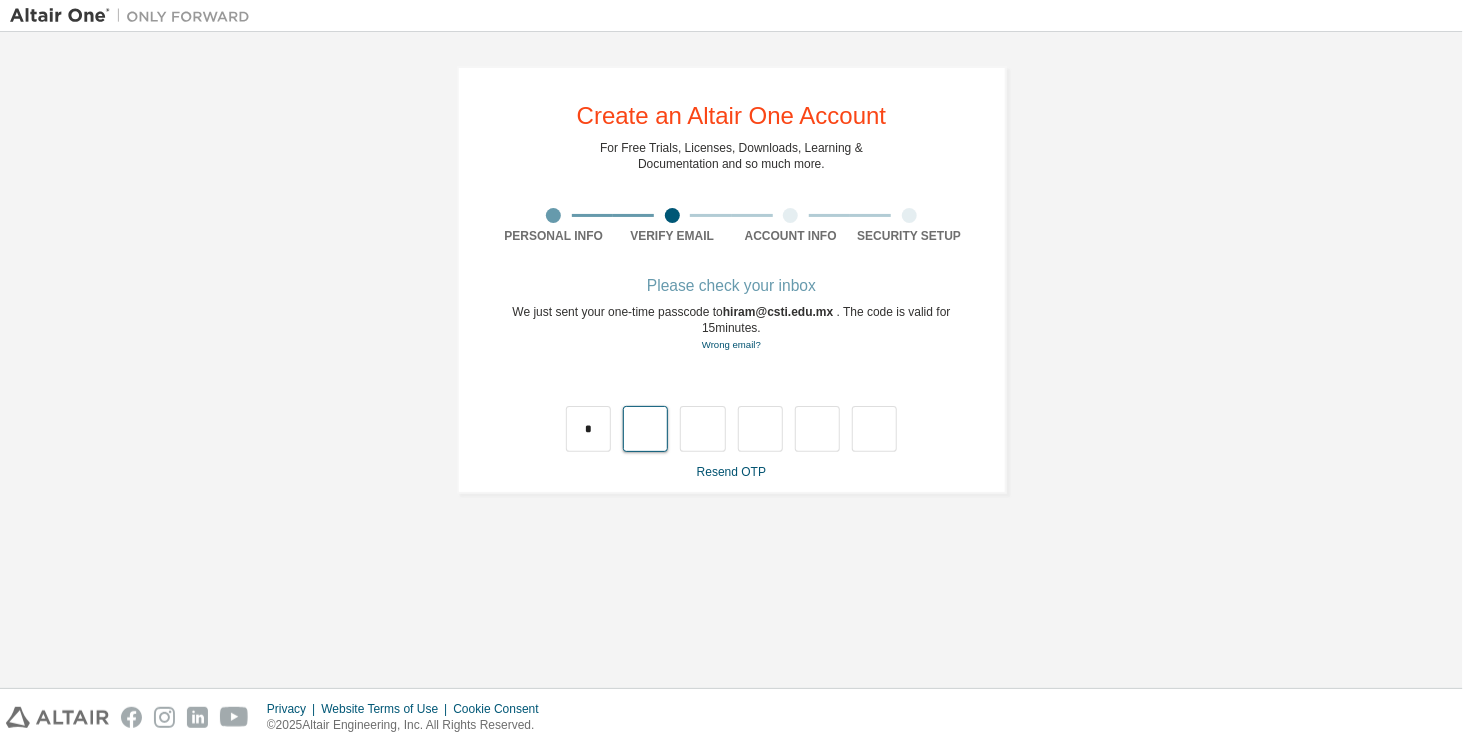 type on "*" 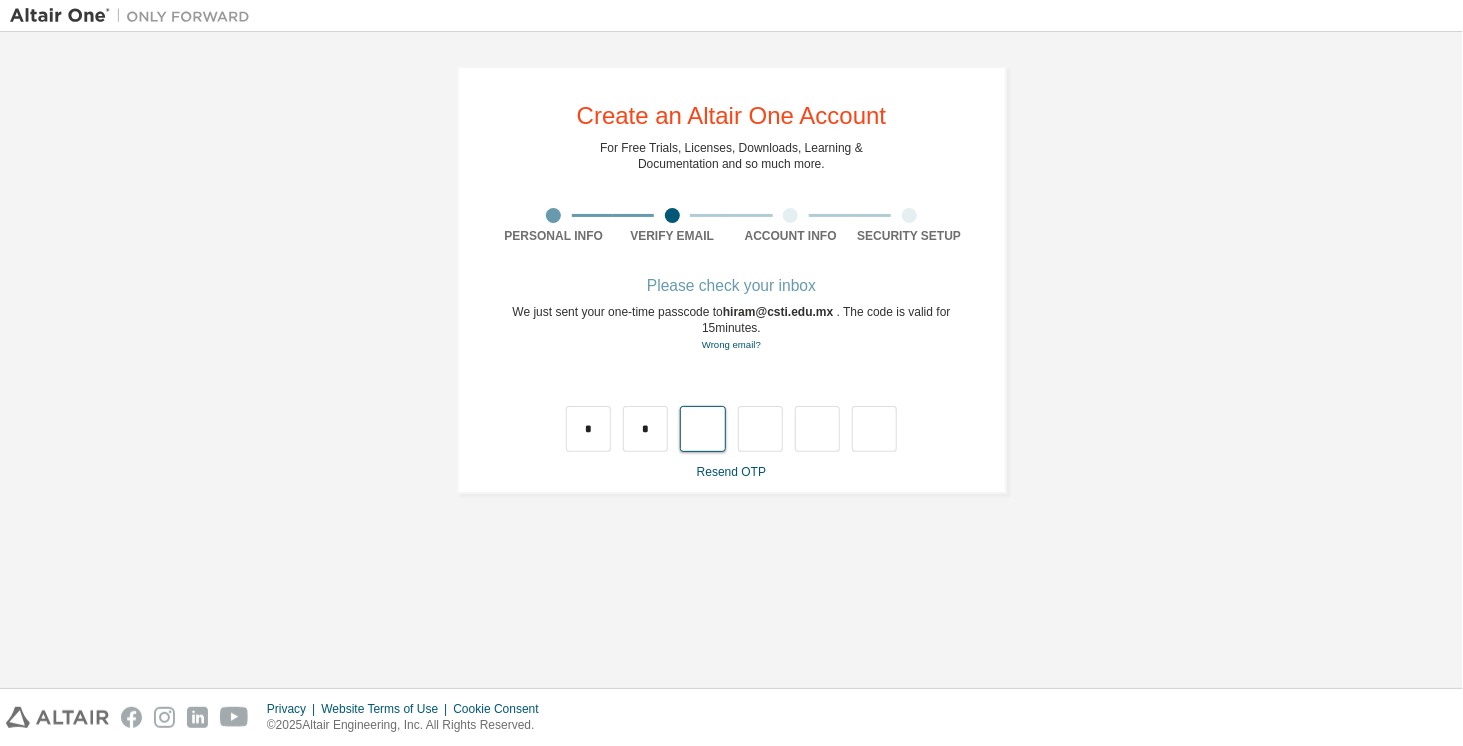 type on "*" 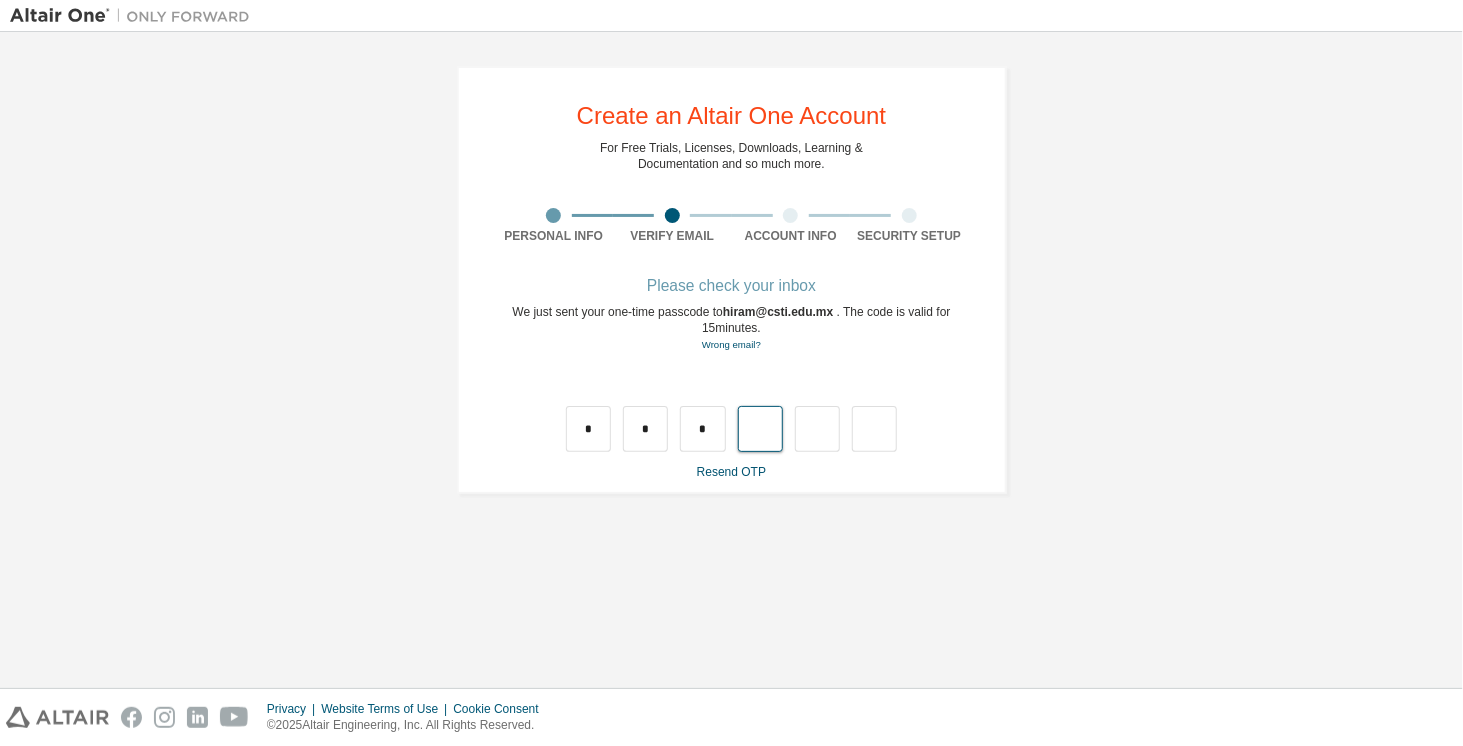 type on "*" 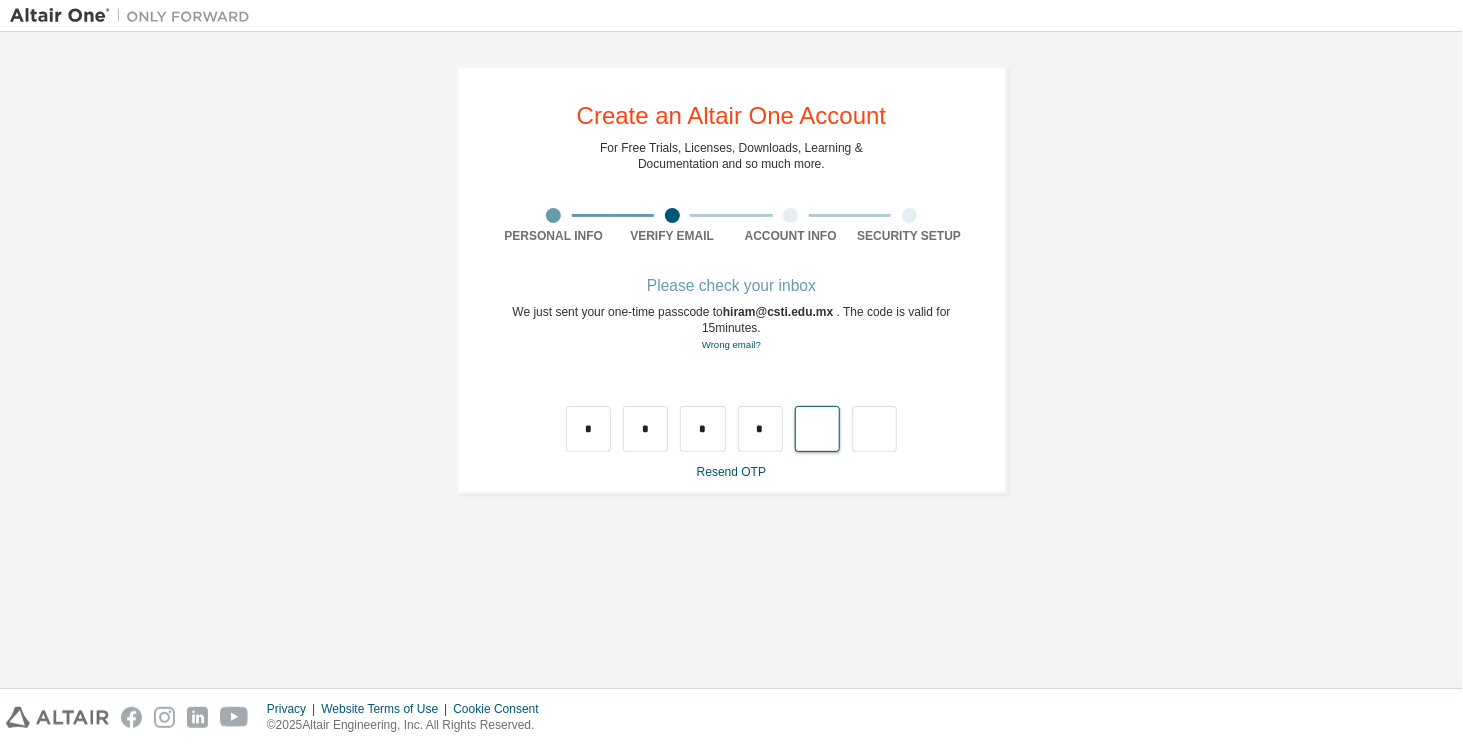 type on "*" 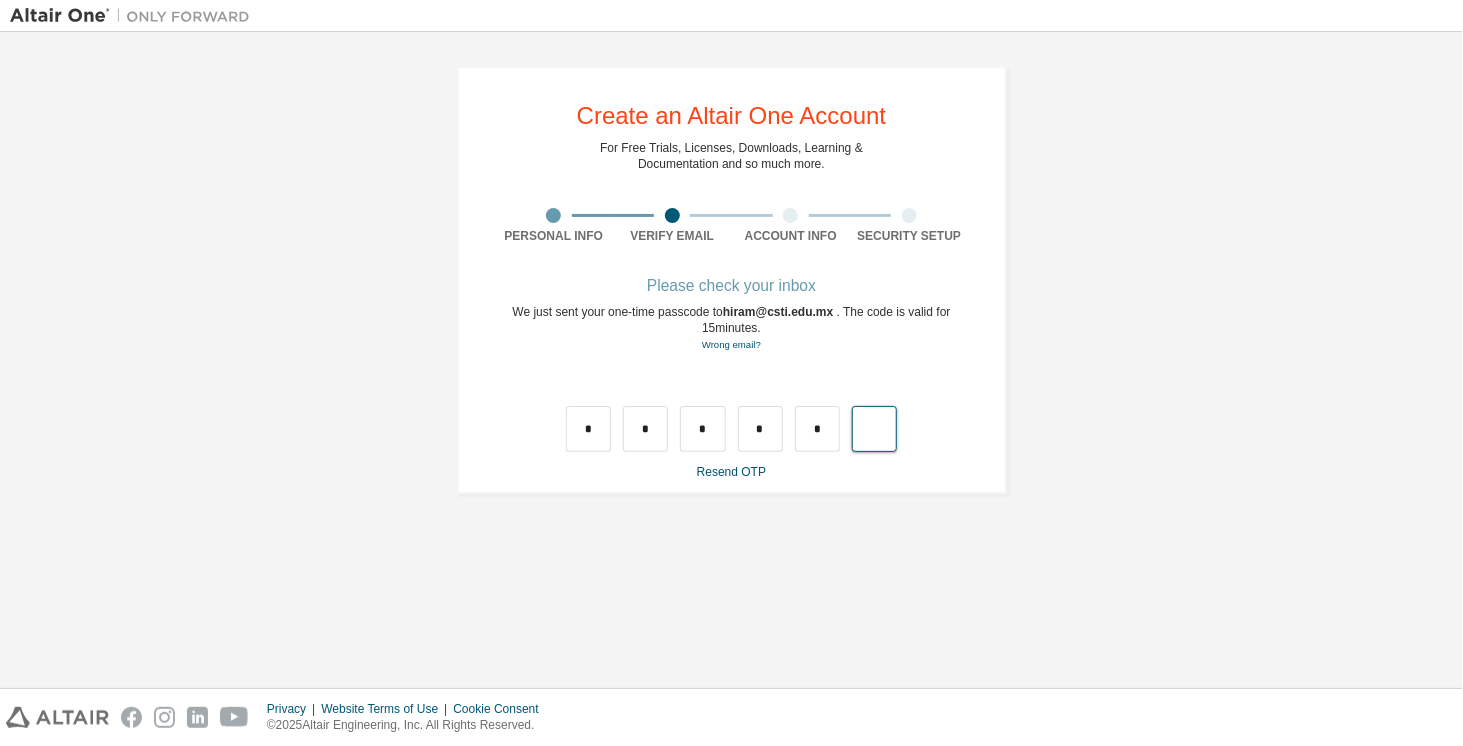 type on "*" 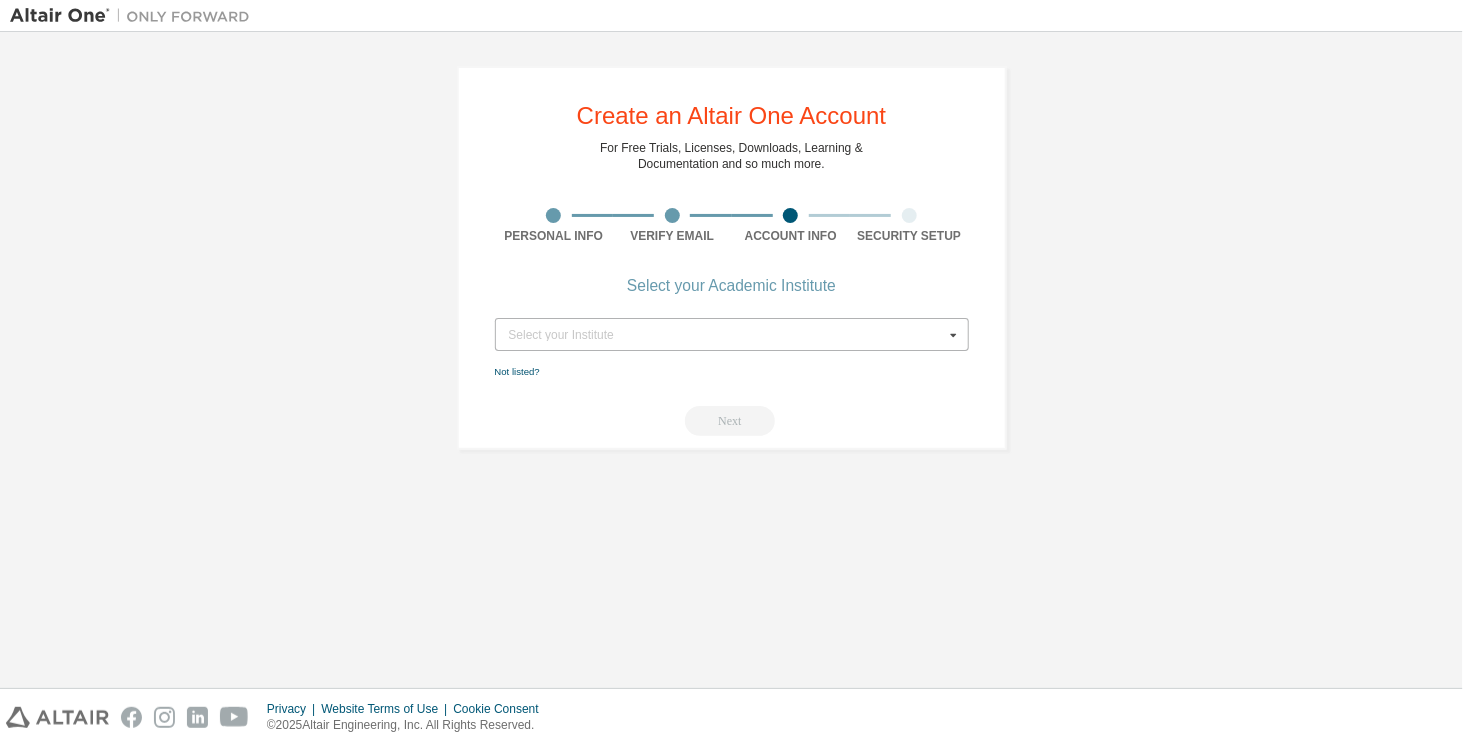 click on "Select your Institute Type at least 3 characters to start getting results. Not listed? Next" at bounding box center [732, 377] 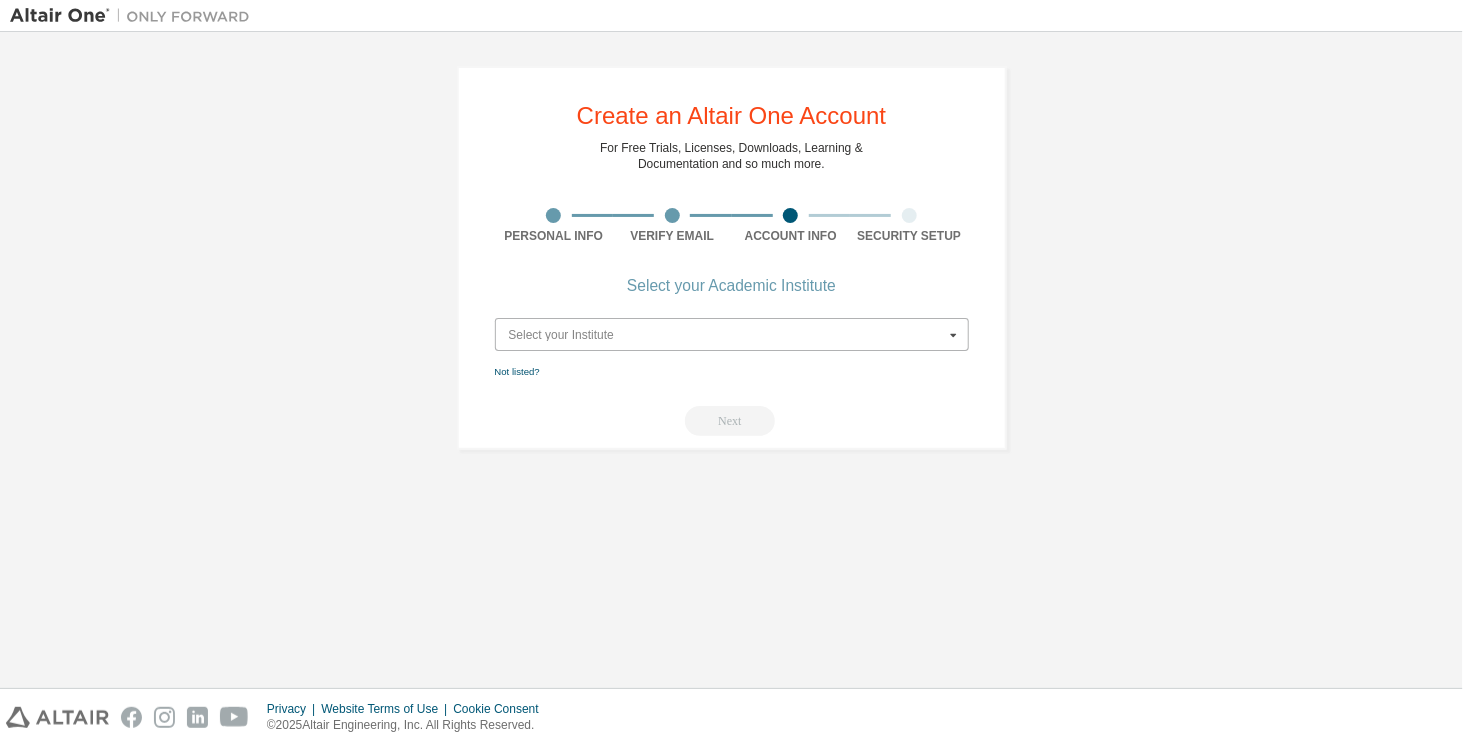 click at bounding box center (733, 334) 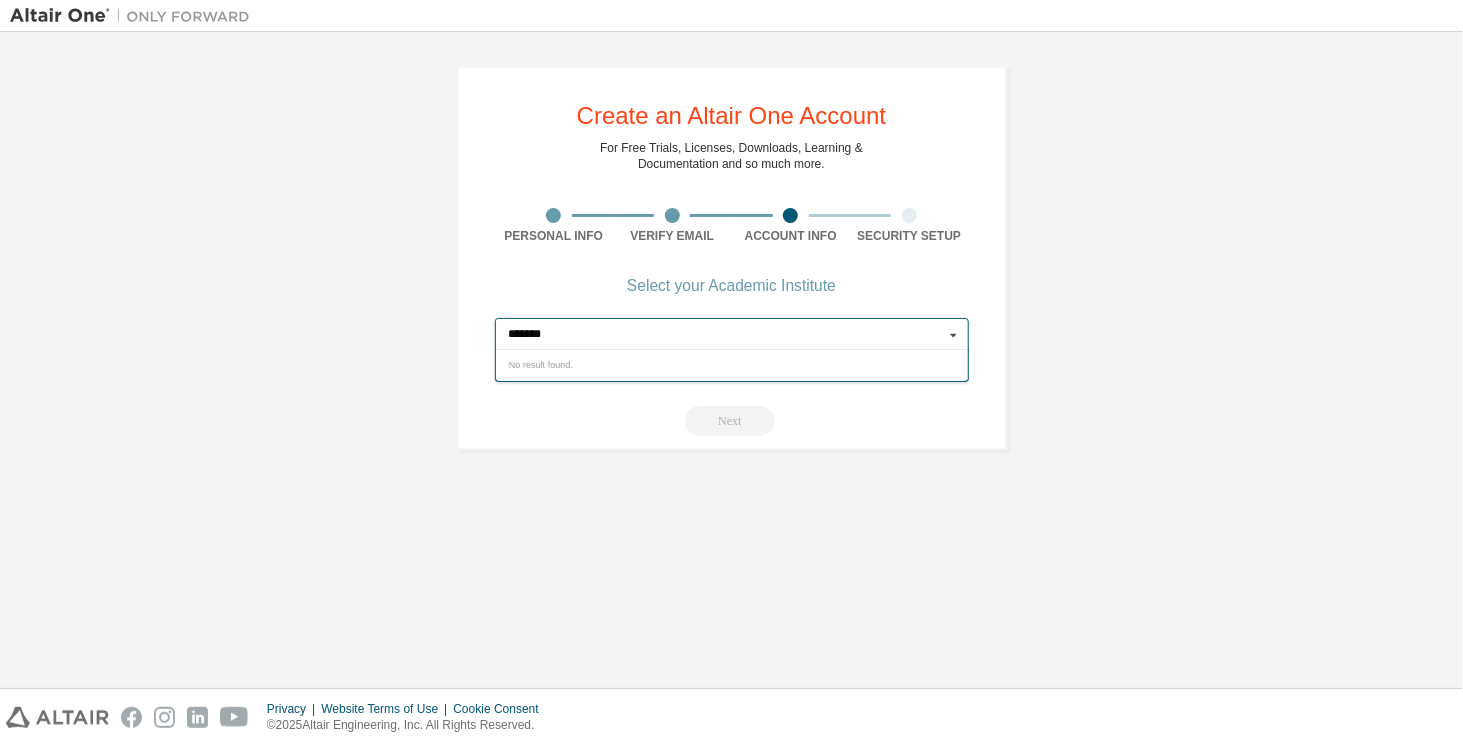 type on "*******" 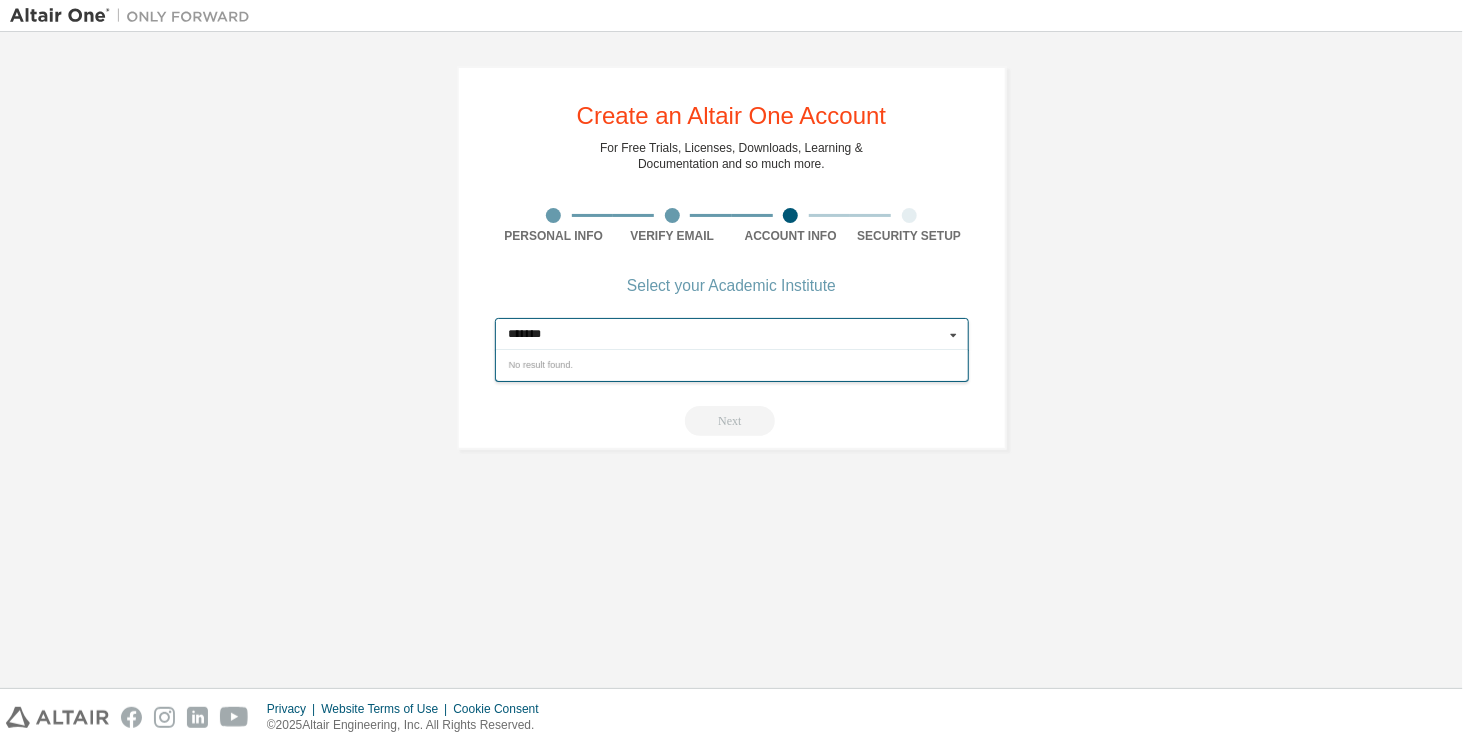 click on "Create an Altair One Account For Free Trials, Licenses, Downloads, Learning & Documentation and so much more. Personal Info Verify Email Account Info Security Setup Select your Academic Institute ******* Select your Institute No result found. Not listed? Next" at bounding box center (731, 360) 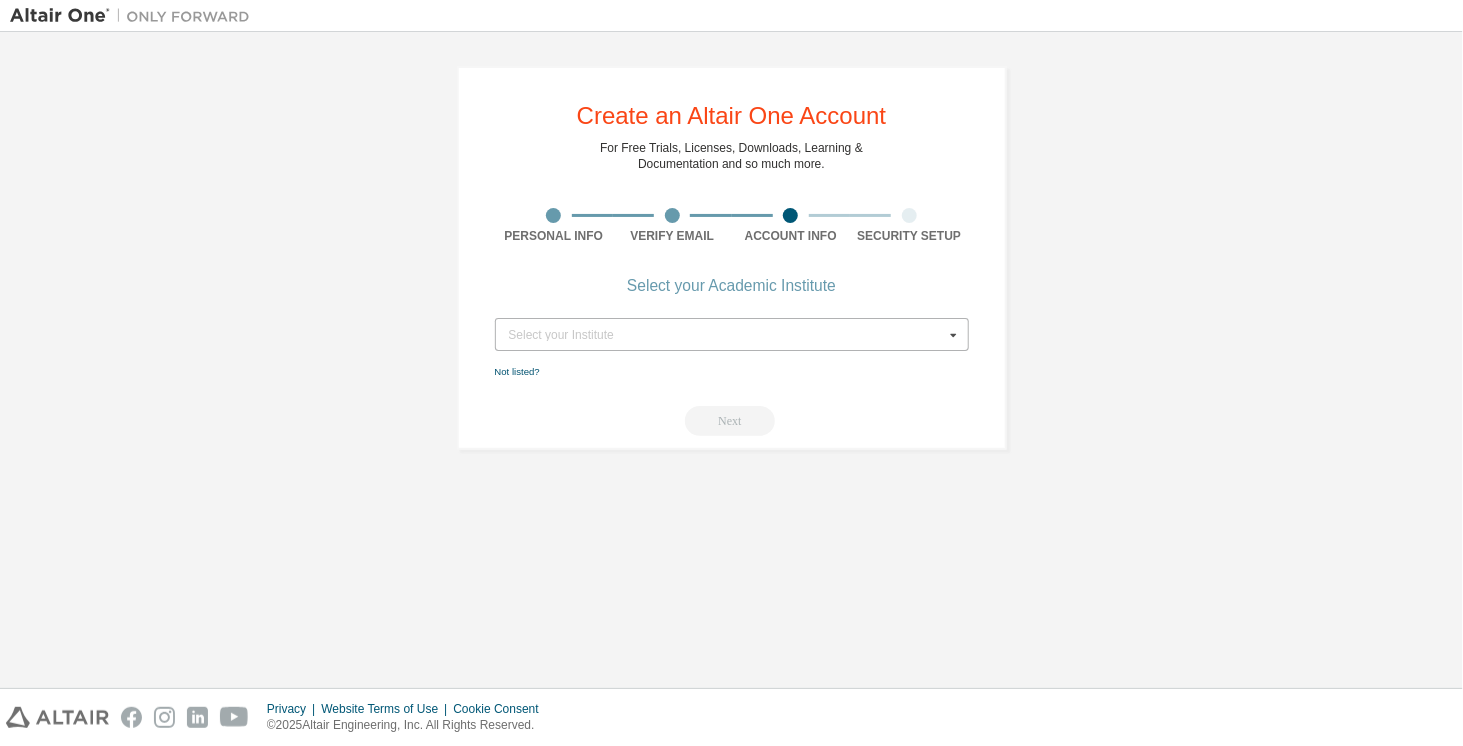 click on "Select your Institute" at bounding box center (726, 335) 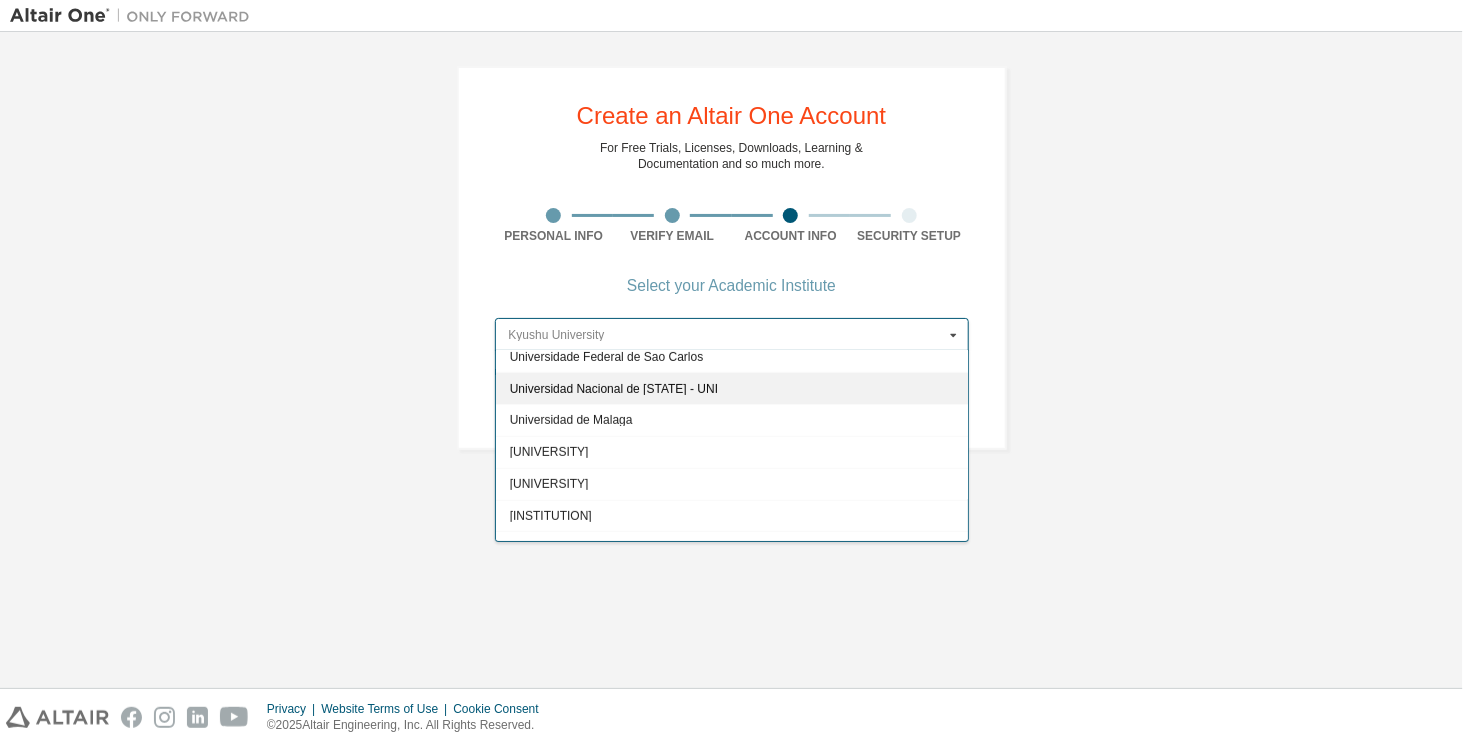 scroll, scrollTop: 400, scrollLeft: 0, axis: vertical 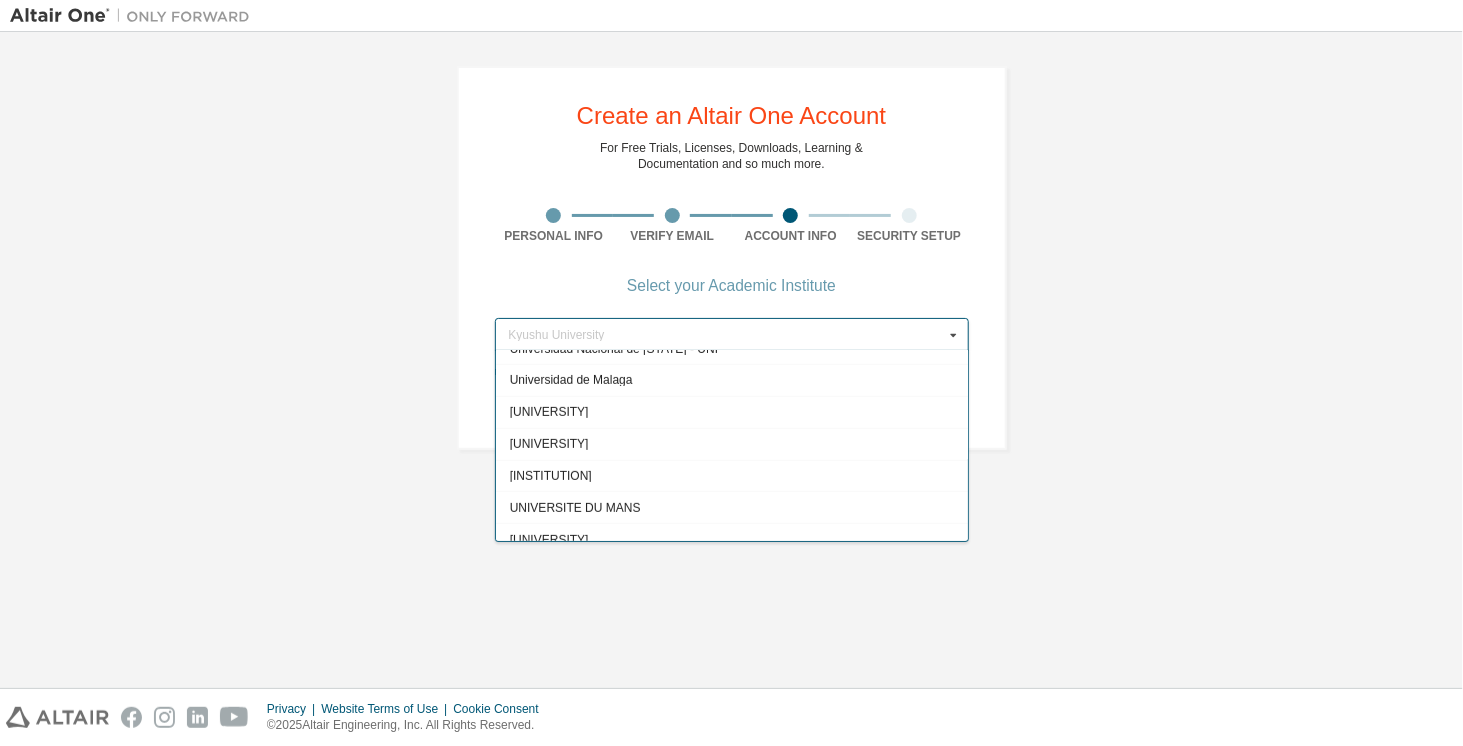 click on "Create an Altair One Account For Free Trials, Licenses, Downloads, Learning &  Documentation and so much more. Personal Info Verify Email Account Info Security Setup Select your Academic Institute Kyushu University Kyushu University Arizona State University UPC - University Polytechnics of Catalunya Chiba University Seoul National University of Science and Technology The University of Tokyo Aalto University UNIVERSIDAD JAUME 1 University of Bremen Santa Catarina State University Centro Universitario FEI Universidade Federal de Sao Carlos Universidad Nacional de Ingeniería - UNI Universidad de Malaga Universidad Militar Nueva Granada University of Waikato presidency university, bangalore UNIVERSITE DU MANS Chitkara University George Washington University University of Maryland Baltimore County University of Florida Univ. of California Merced University of Alabama McGill University University of Illinois Urbana-Champaign Lehigh University University of Toronto Coventry University Syracuse University UNIFEI" at bounding box center (732, 258) 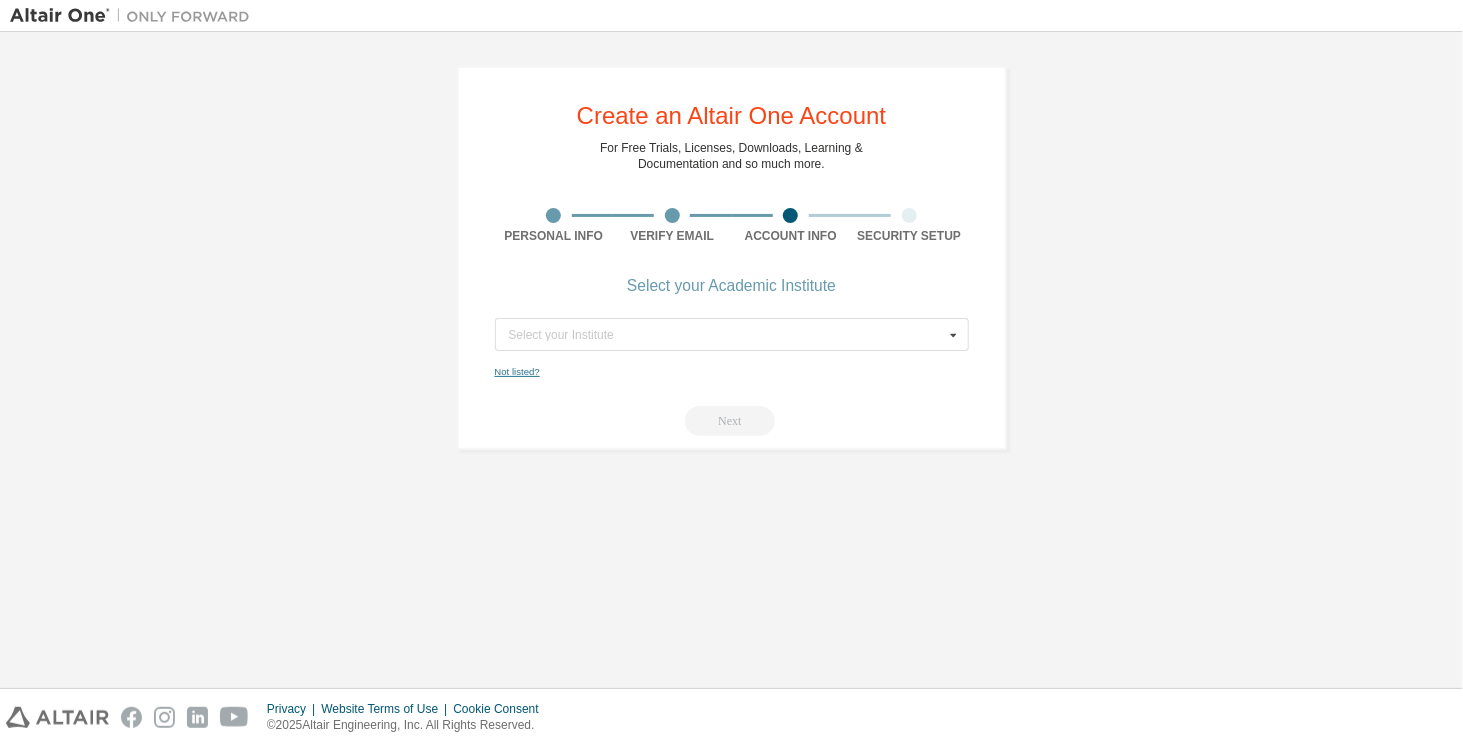 click on "Not listed?" at bounding box center (517, 371) 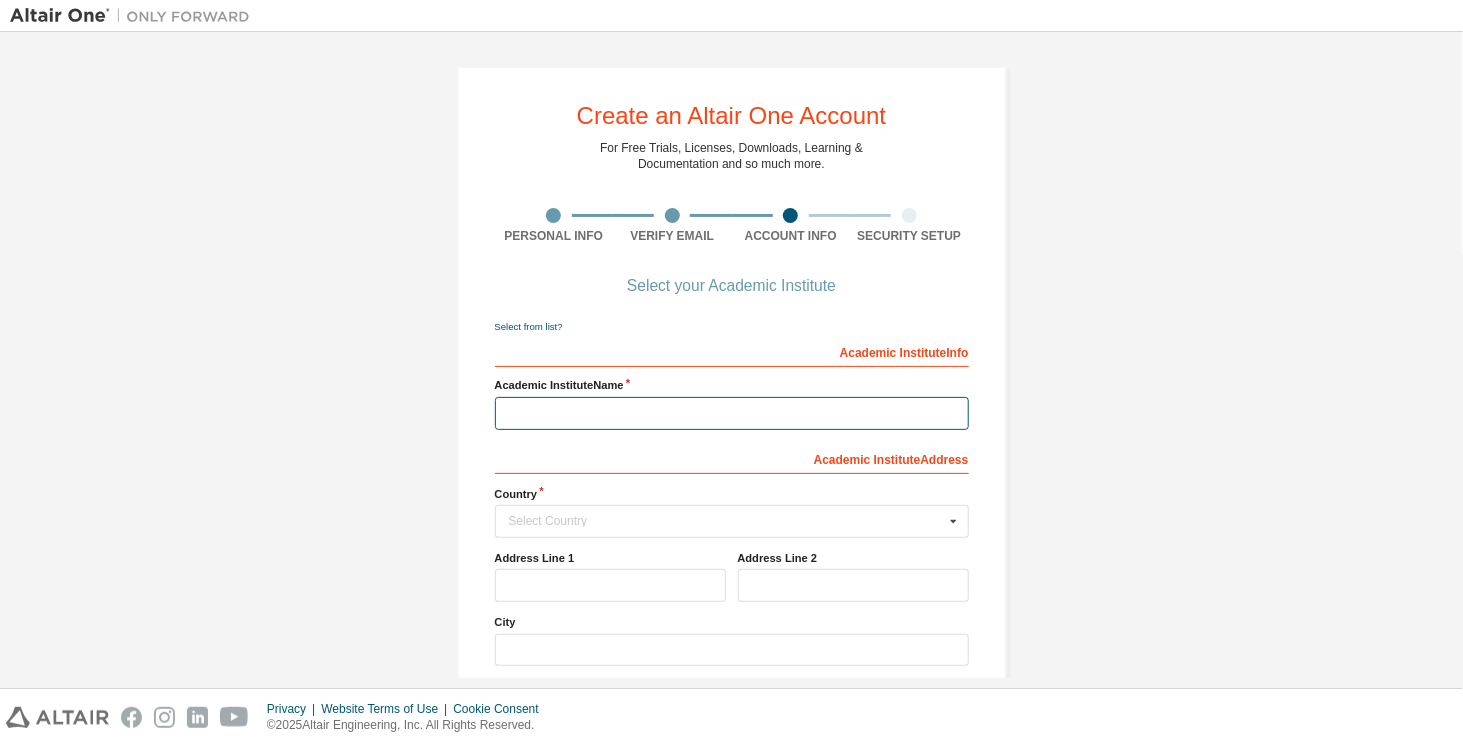 click at bounding box center (732, 413) 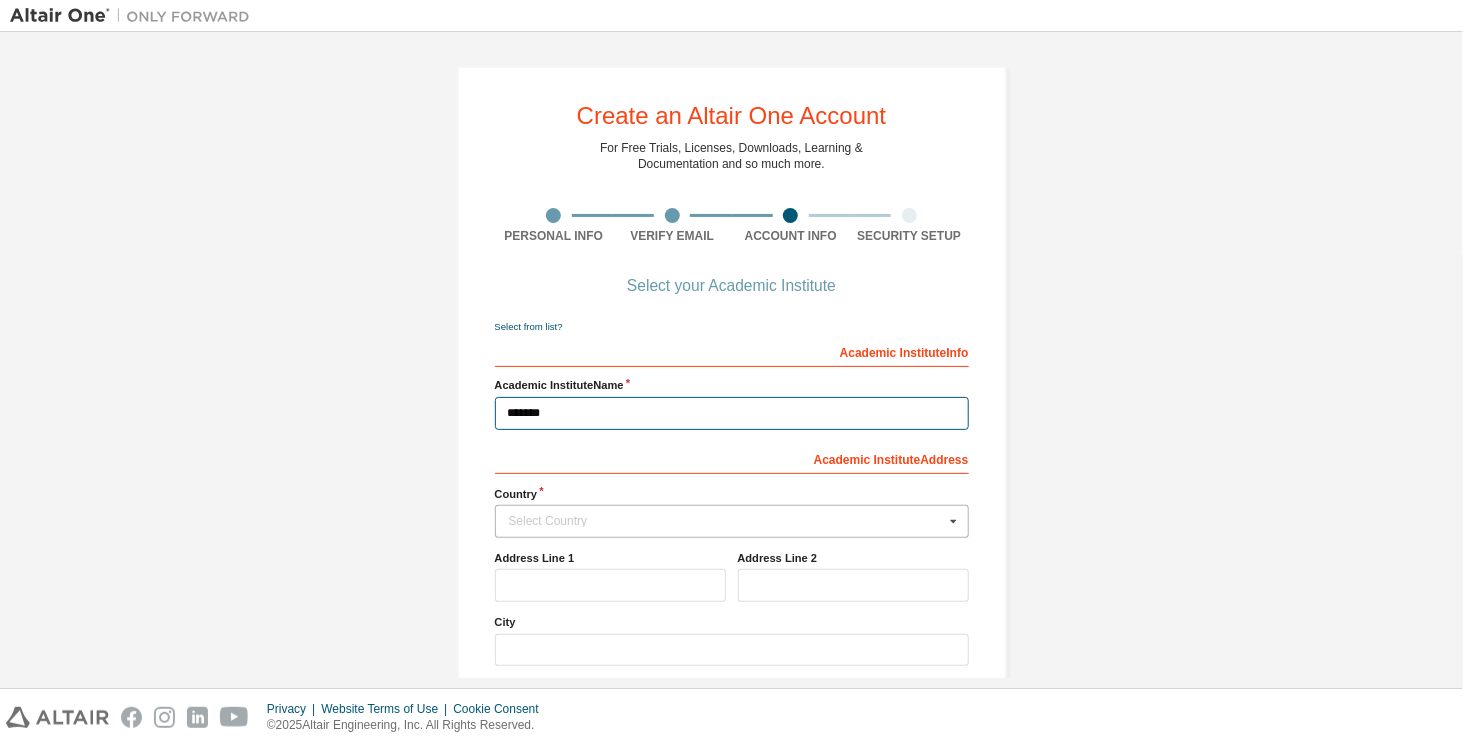 type on "*******" 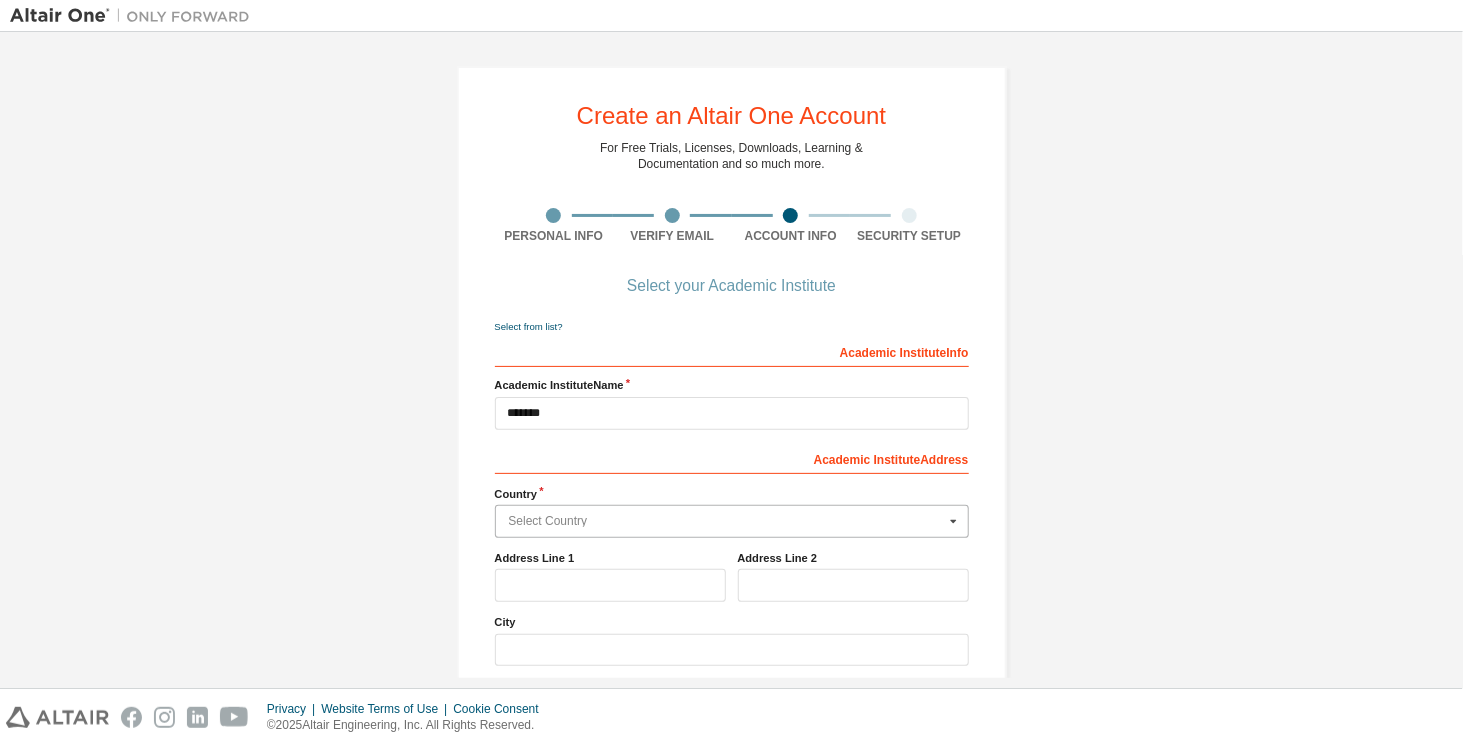 click at bounding box center (733, 521) 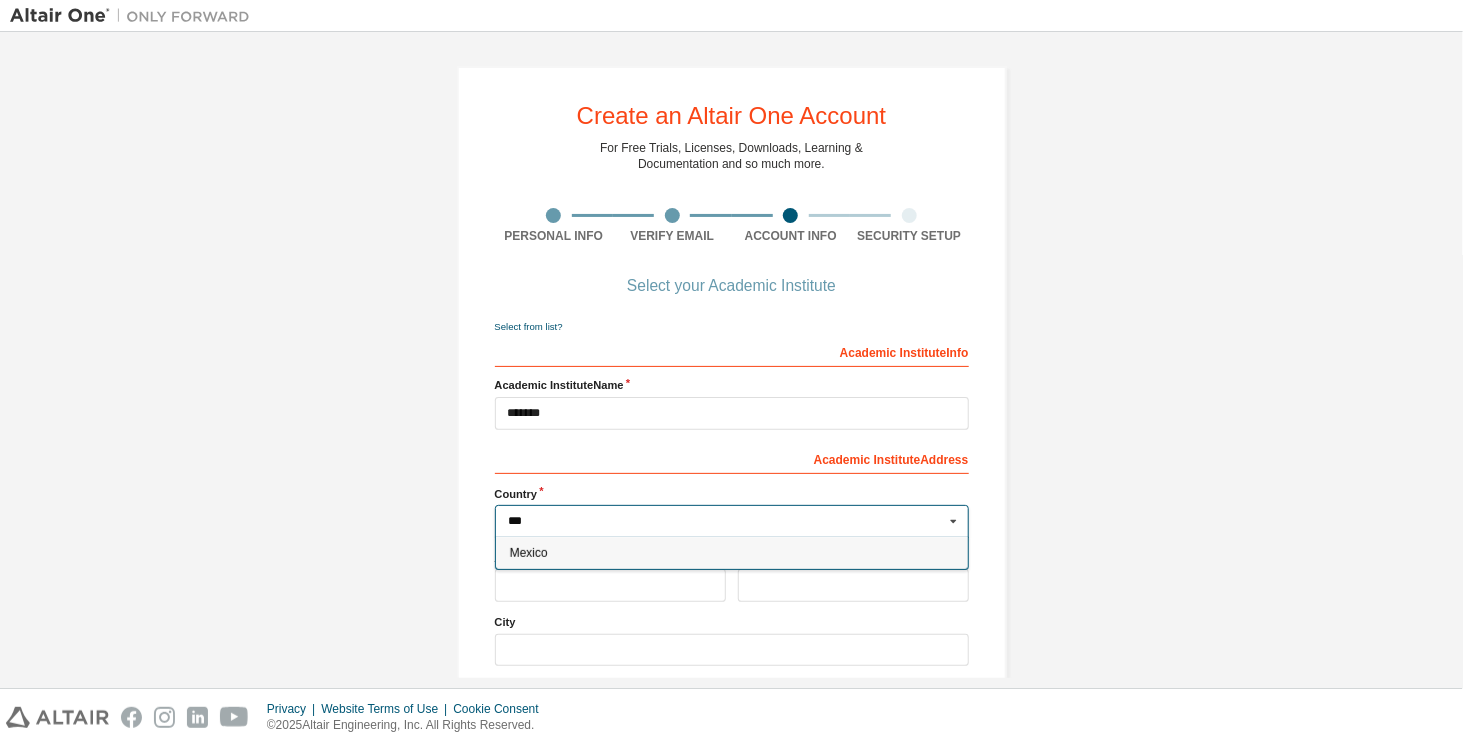 type on "***" 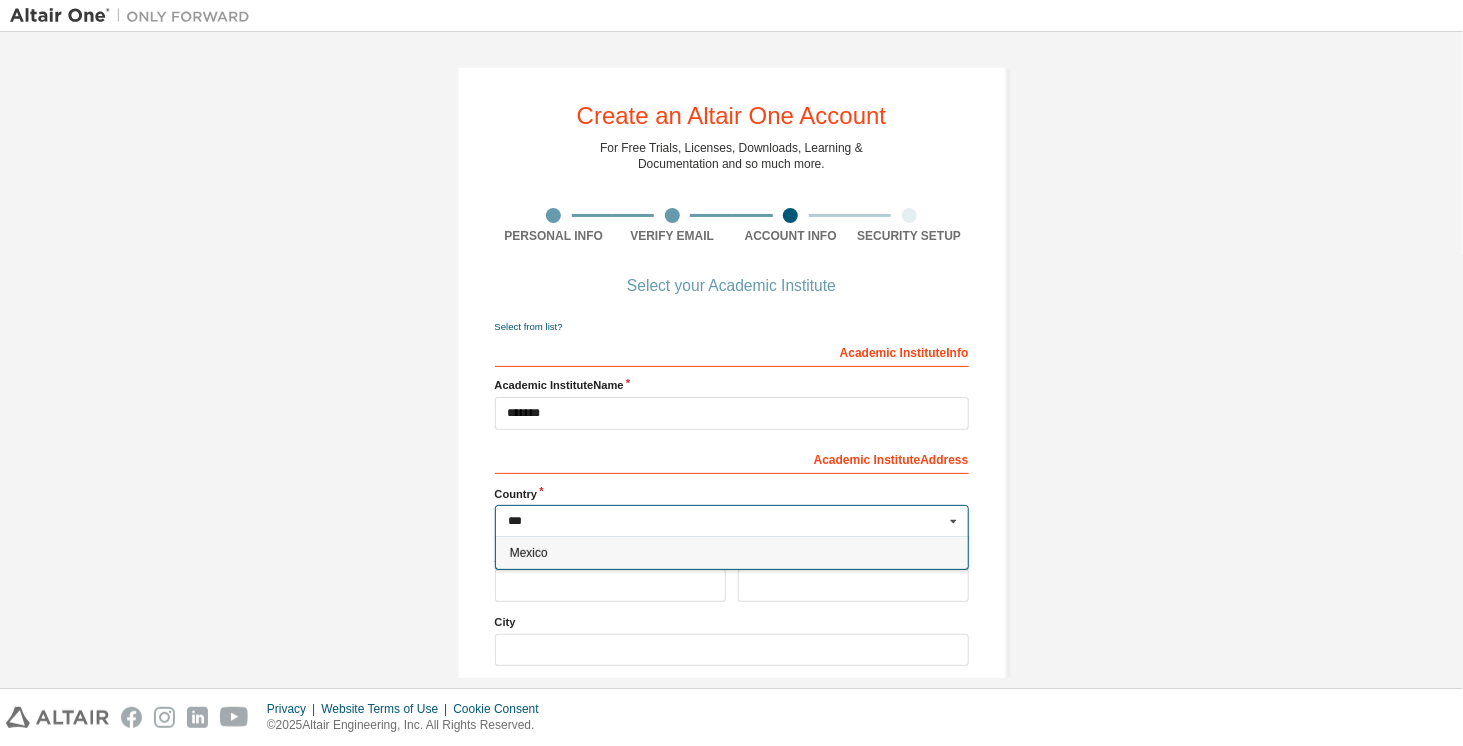 click on "Mexico" at bounding box center (731, 553) 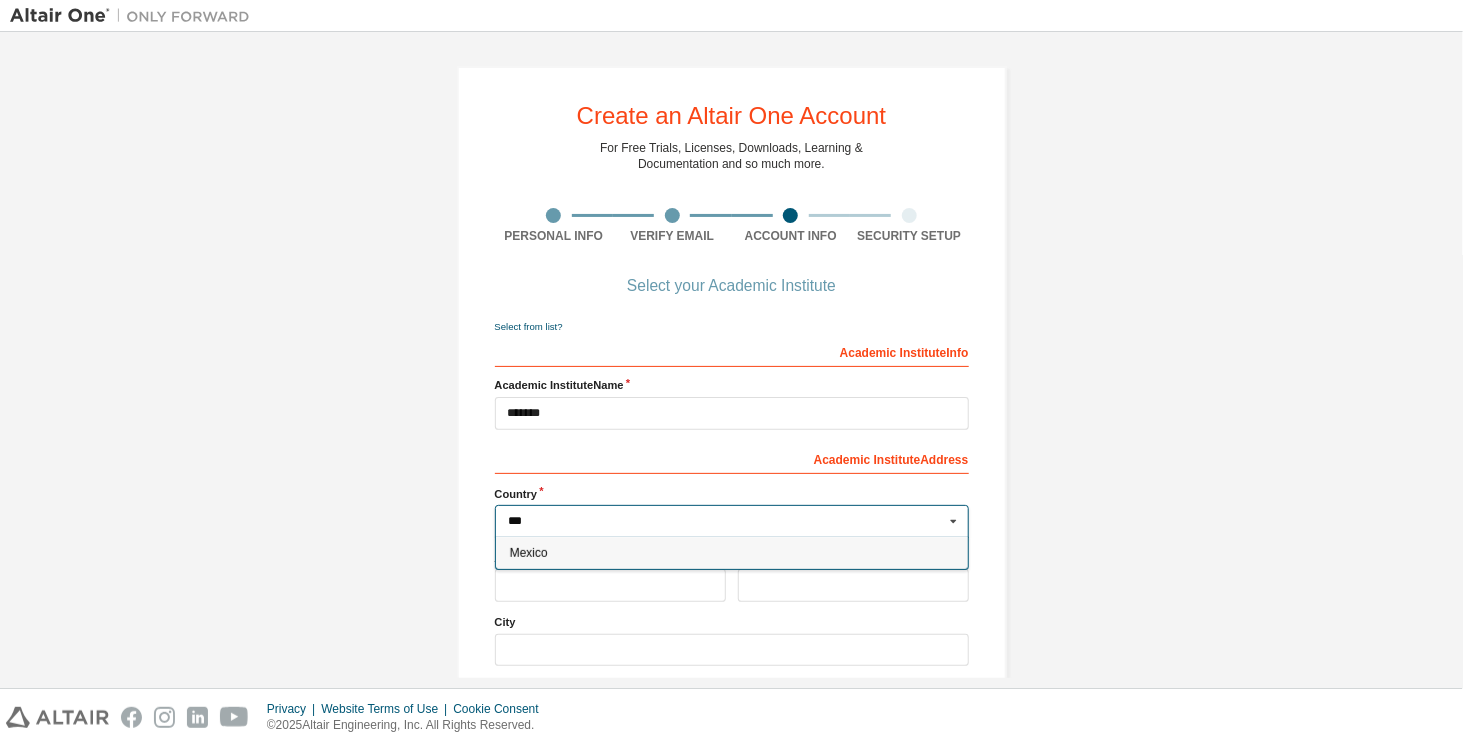 type on "***" 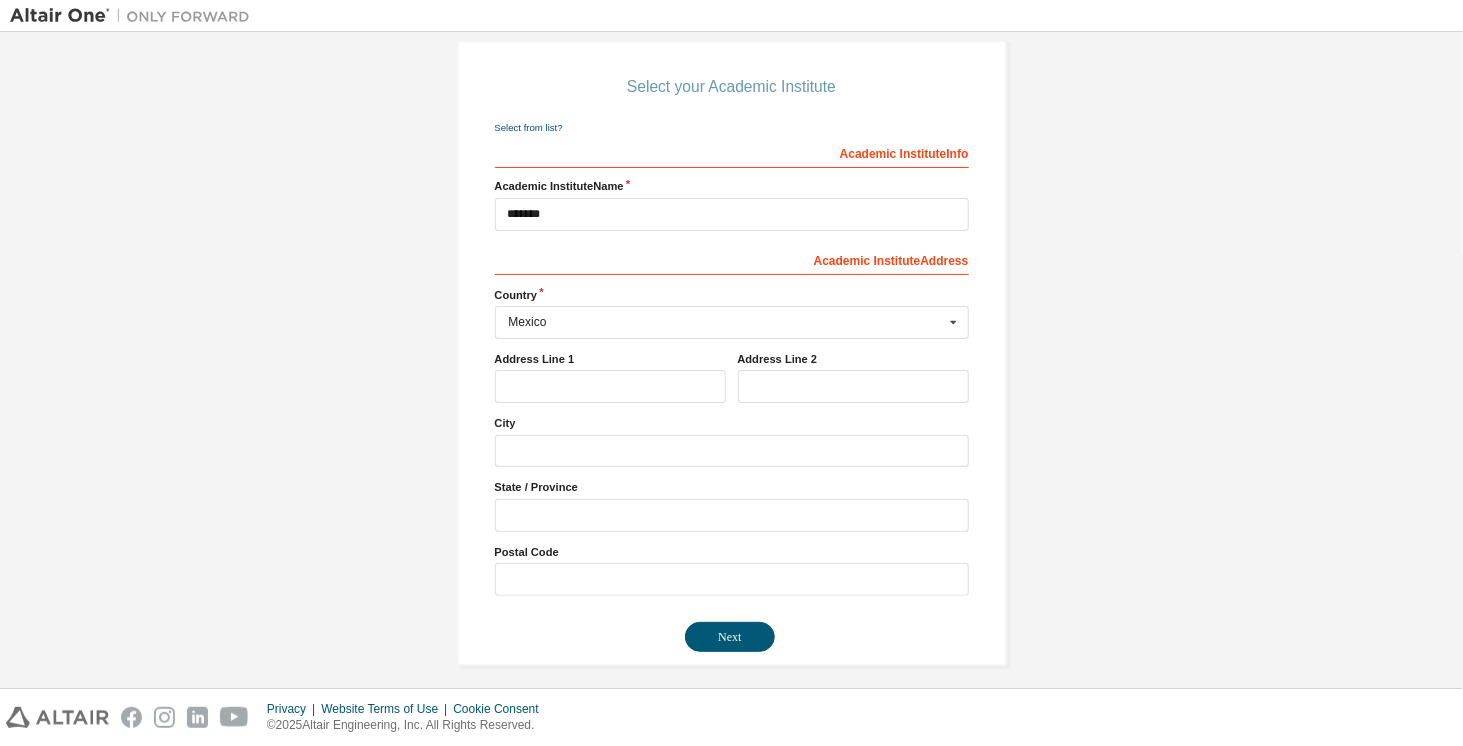 scroll, scrollTop: 202, scrollLeft: 0, axis: vertical 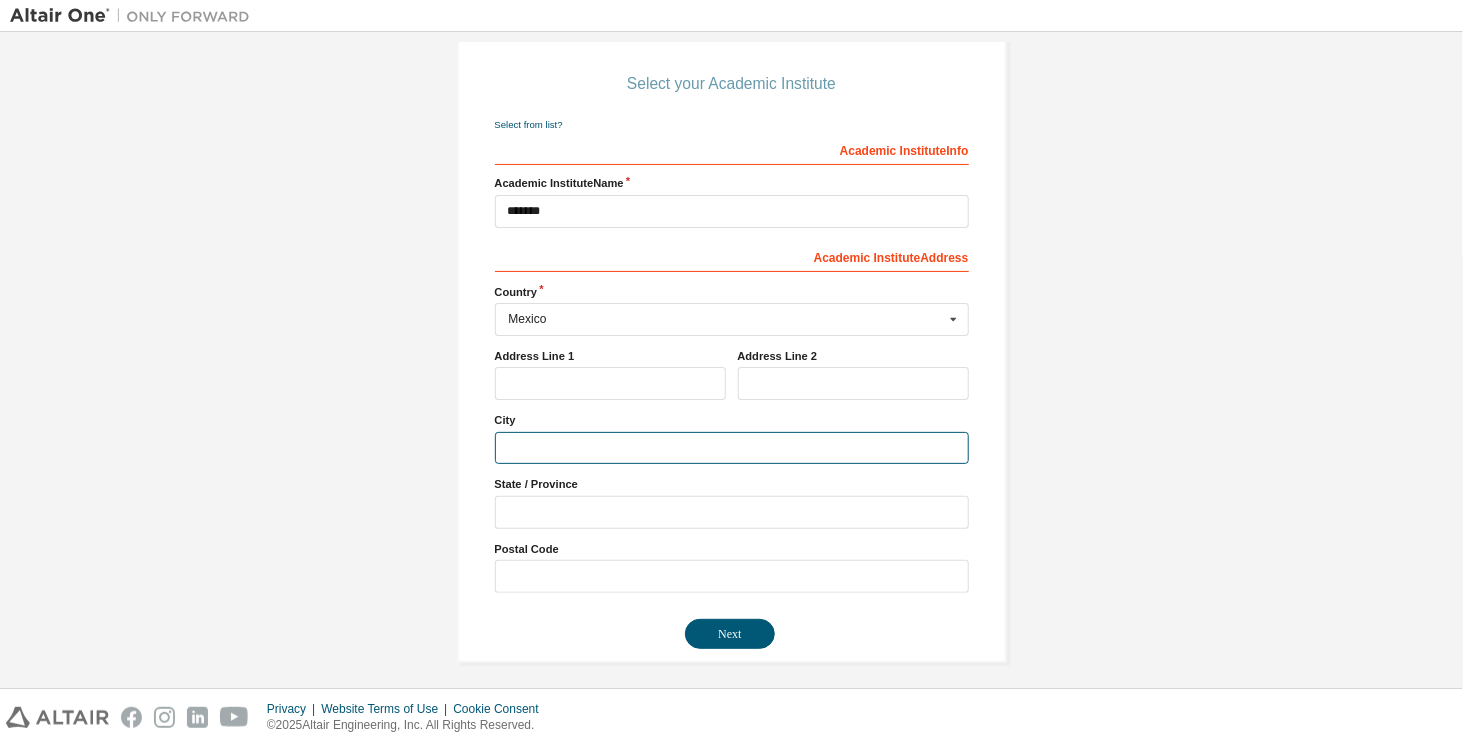 click at bounding box center (732, 448) 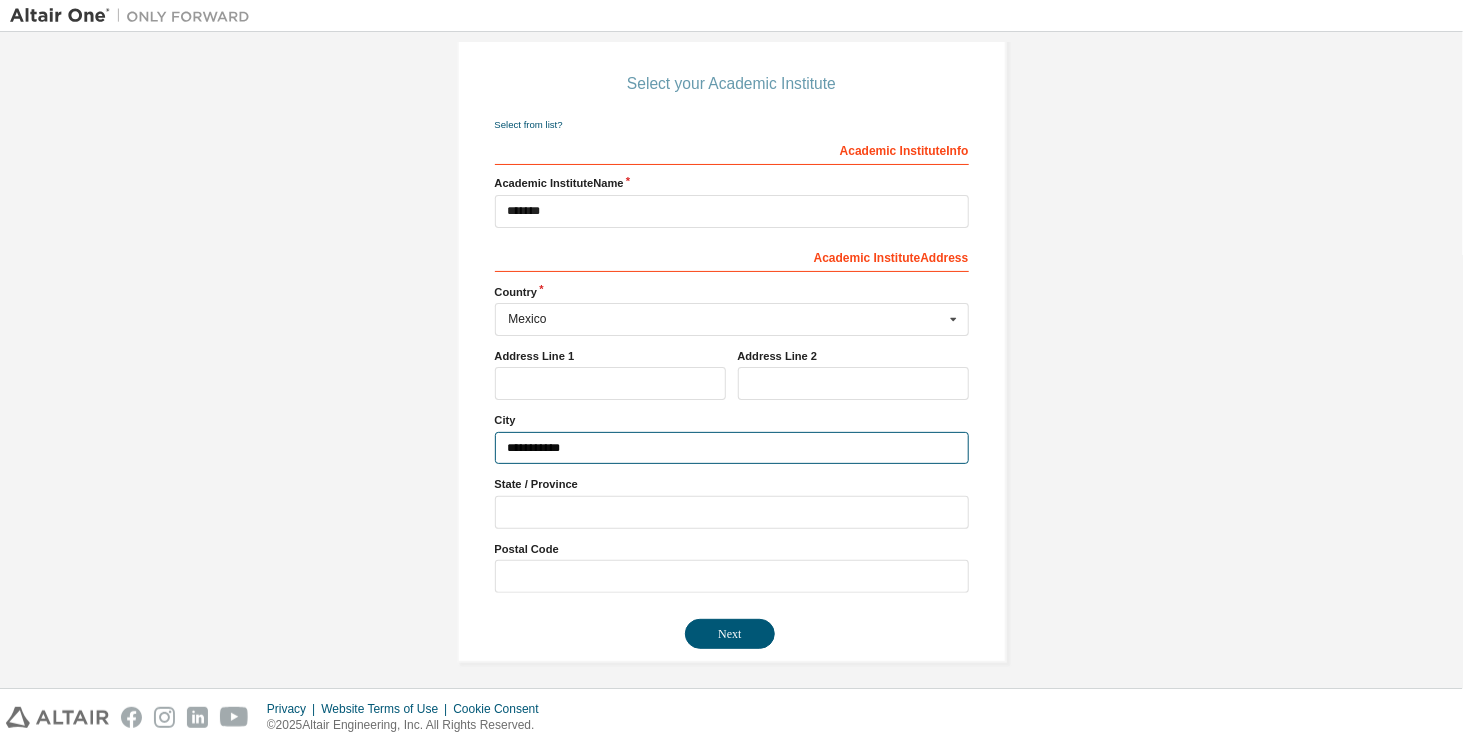 type on "**********" 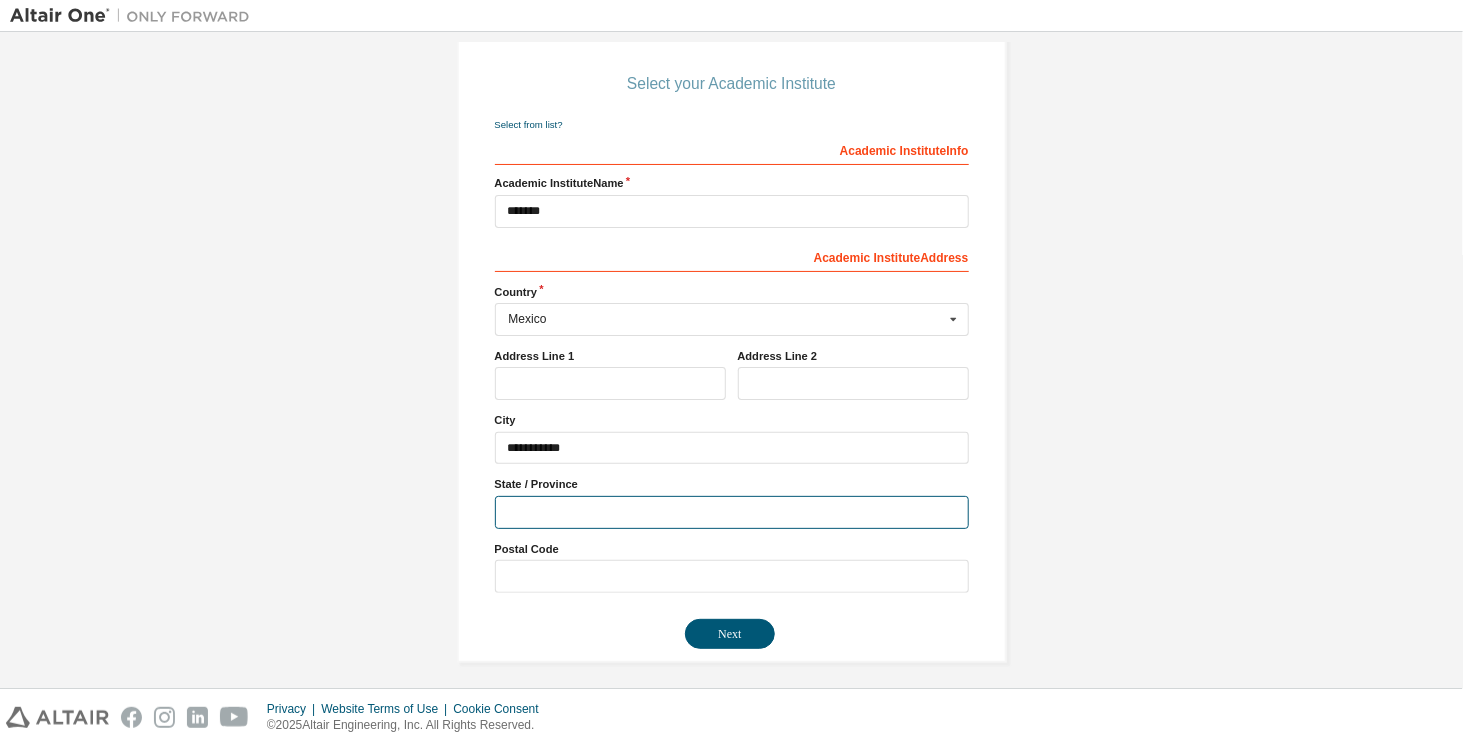 click at bounding box center [732, 512] 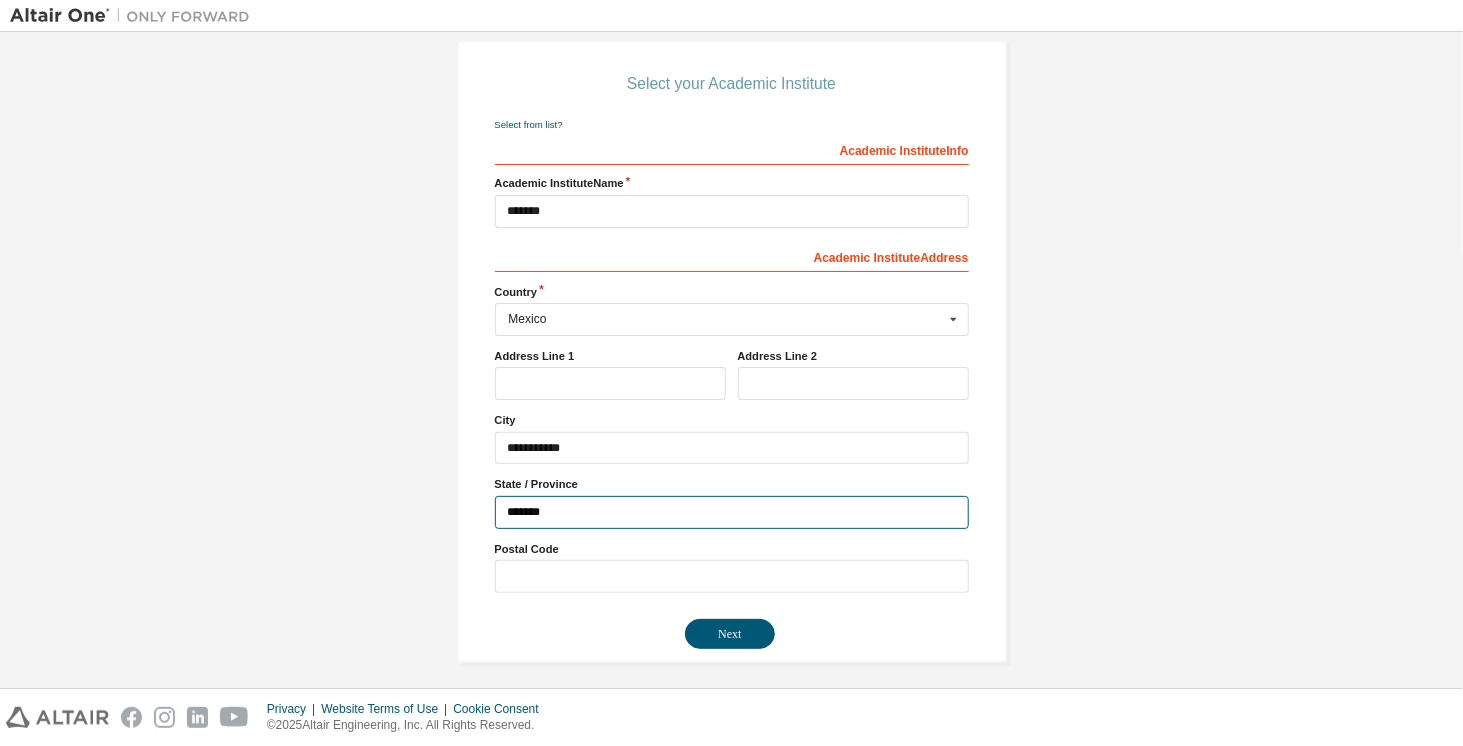 type on "*******" 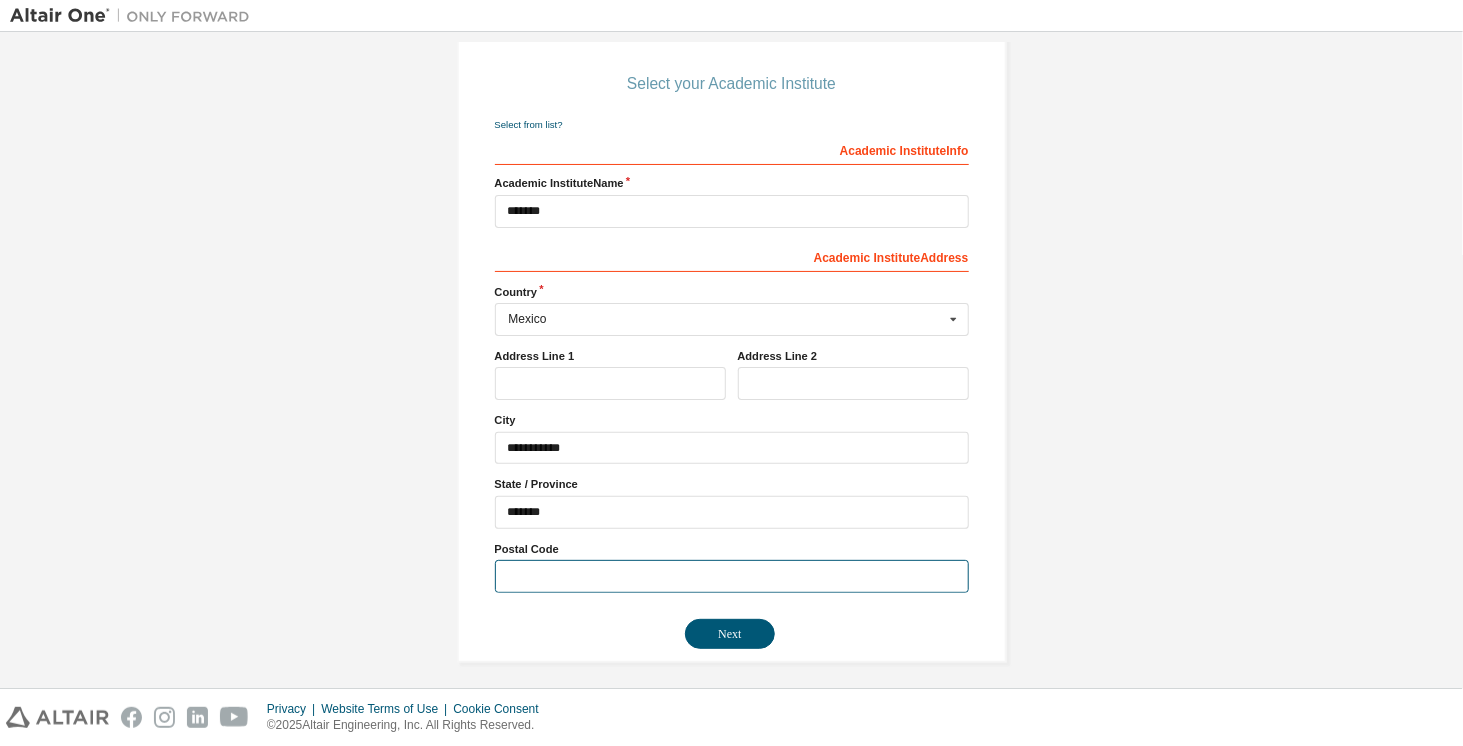 click at bounding box center (732, 576) 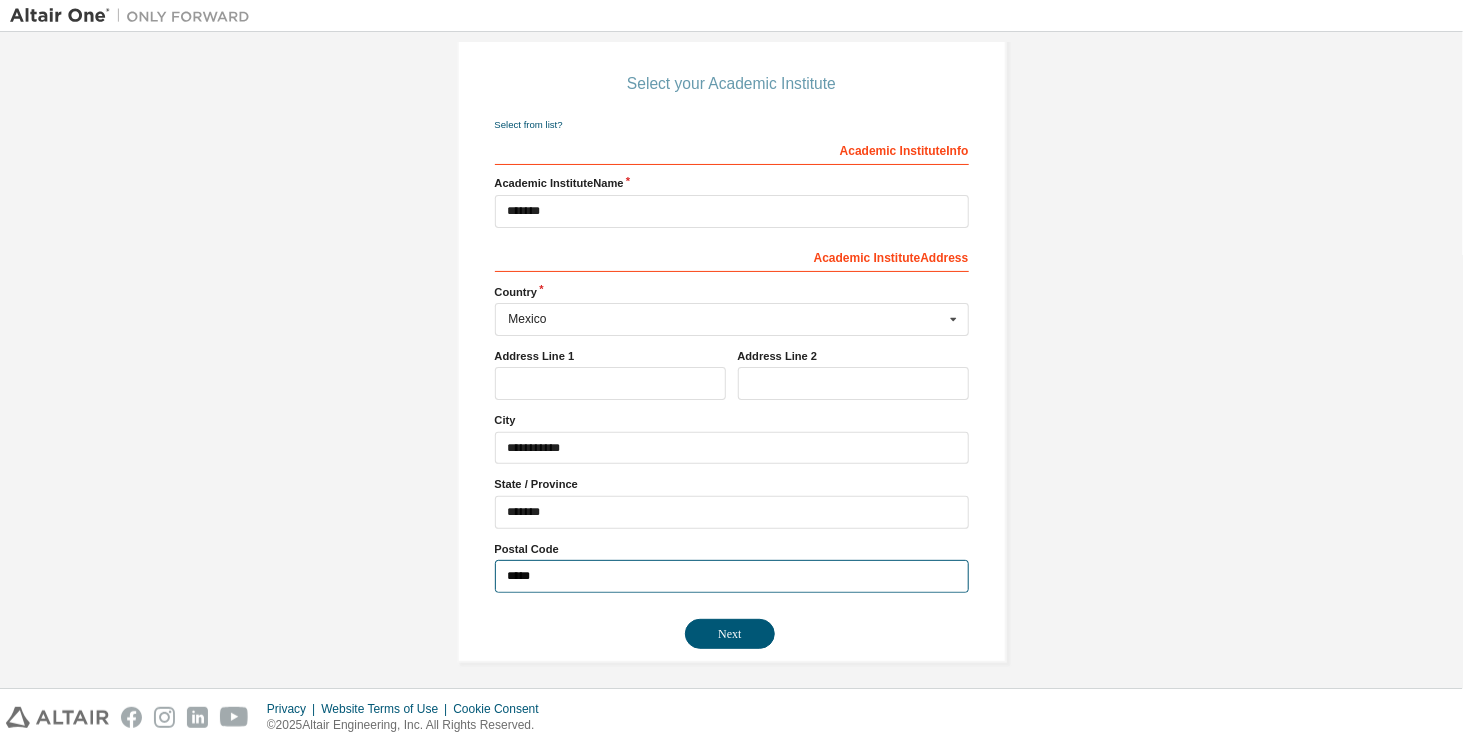 type on "*****" 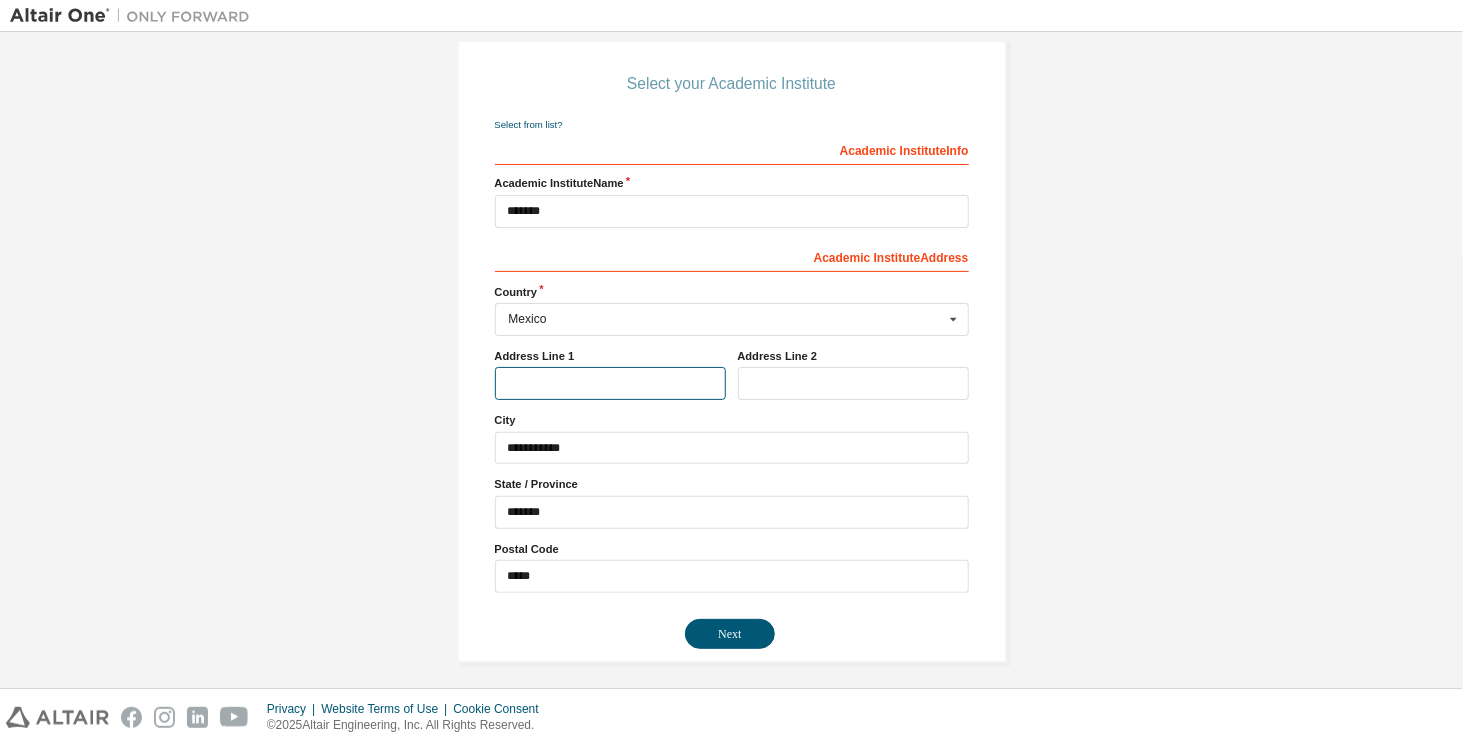 click at bounding box center [610, 383] 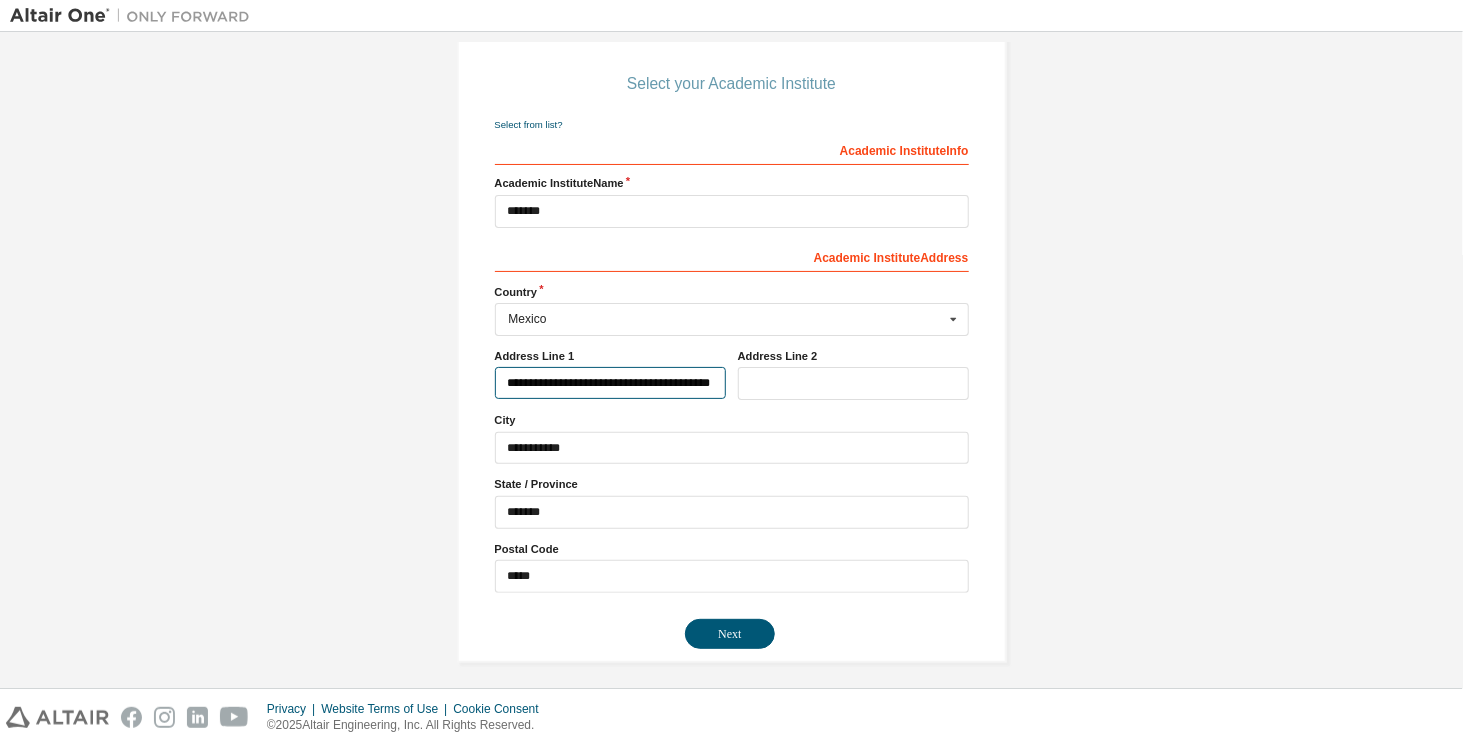 scroll, scrollTop: 0, scrollLeft: 11, axis: horizontal 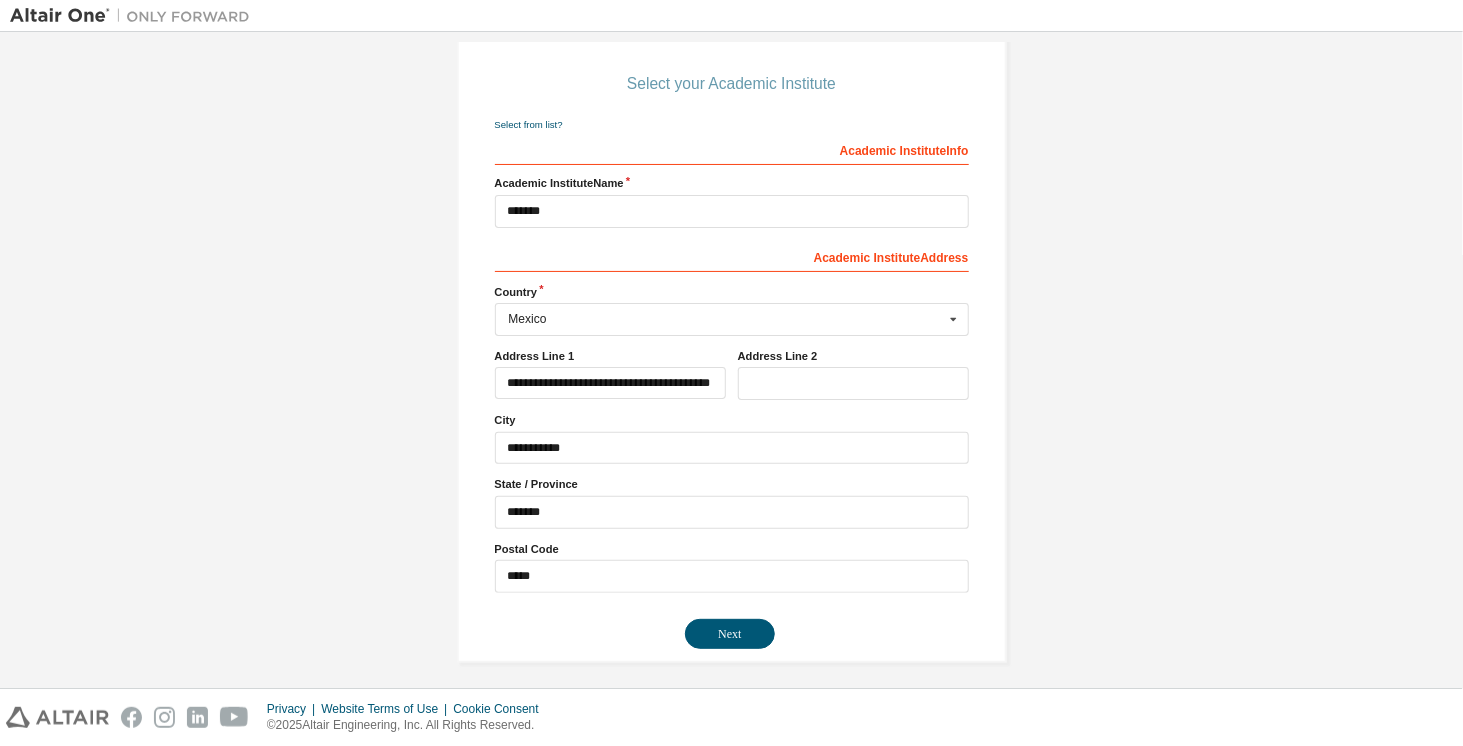 click on "Create an Altair One Account For Free Trials, Licenses, Downloads, Learning & Documentation and so much more. Personal Info Verify Email Account Info Security Setup Select your Academic Institute Select from list? Academic Institute Select from list? Academic Institute Name ******* Academic Institute Address *** Country Mexico Afghanistan Åland Islands Albania Algeria American Samoa Andorra Angola Anguilla Antarctica Antigua and Barbuda Argentina Aruba Australia Austria Azerbaijan Bahamas Bahrain Bangladesh Barbados Belgium Belize Benin Bermuda Bhutan Bolivia (Plurinational State of) Bonaire, Sint Eustatius and Saba Bosnia and Herzegovina Botswana Bouvet Island Brazil British Indian Ocean Territory Brunei Darussalam Bulgaria Burkina Faso Burundi Cabo Verde Cambodia Cameroon Canada Cayman Islands Central African Republic Chad Chile China Christmas Island Cocos (Keeling) Islands Colombia Comoros Congo Congo (Democratic Republic of the) Cook Islands Costa Rica Côte d'Ivoire Croatia Curaçao Cyprus Denmark Egypt" at bounding box center (731, 263) 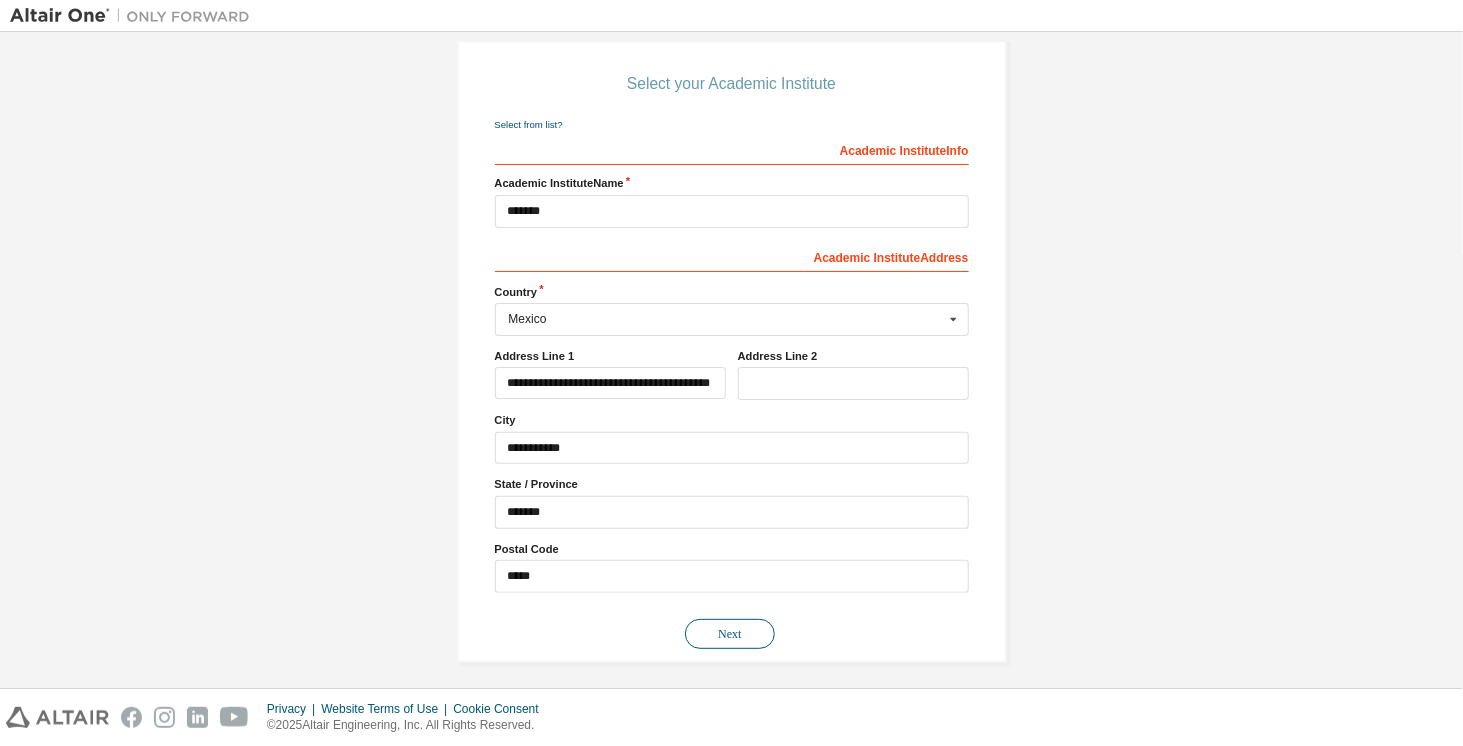 click on "Next" at bounding box center [730, 634] 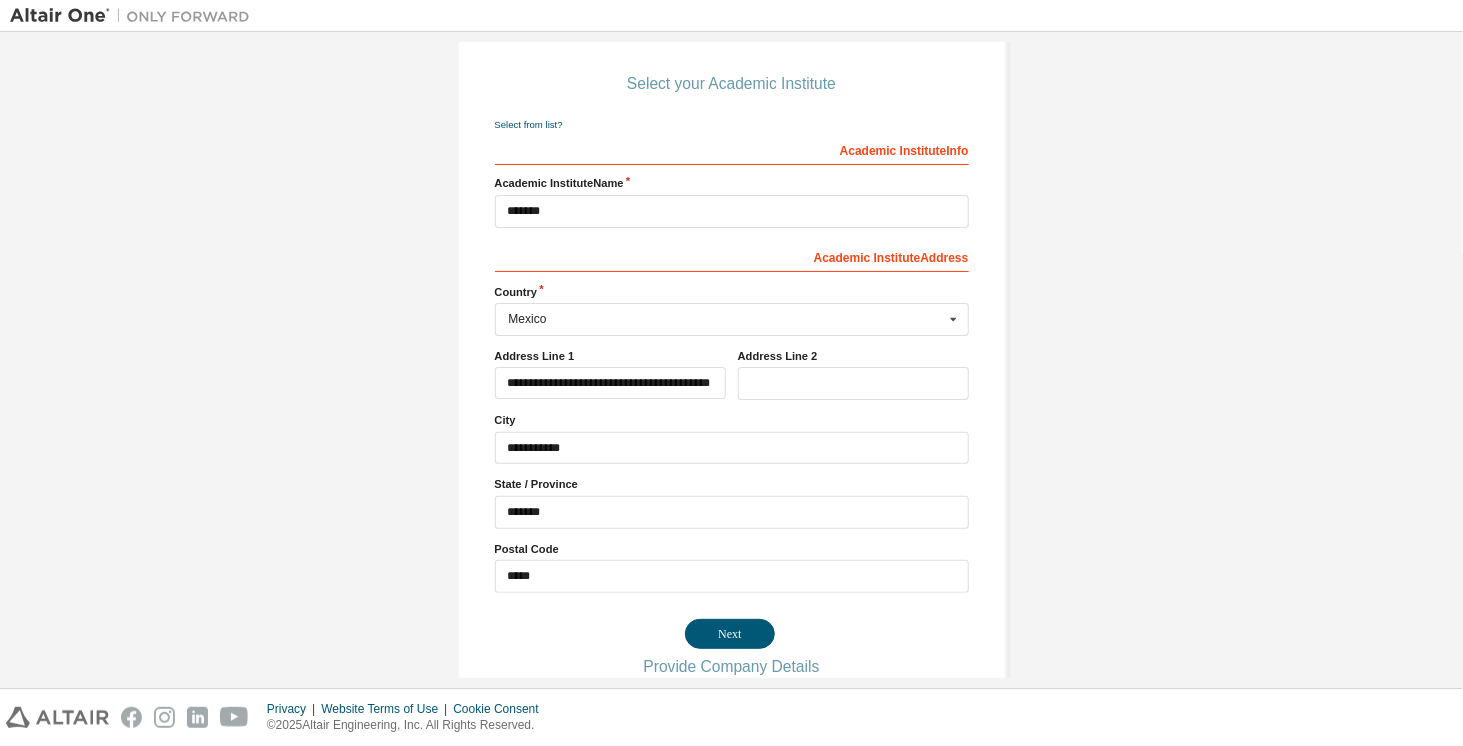 scroll, scrollTop: 0, scrollLeft: 0, axis: both 